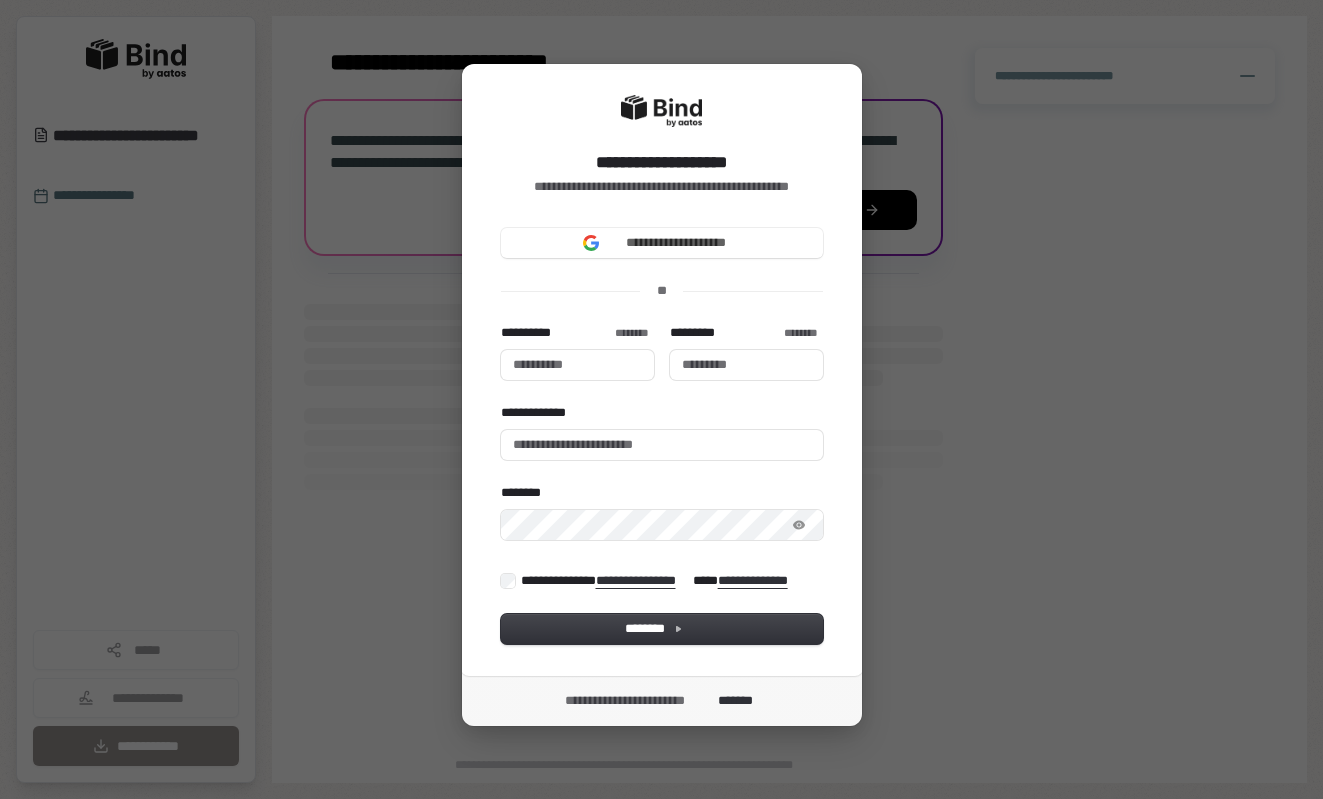scroll, scrollTop: 0, scrollLeft: 0, axis: both 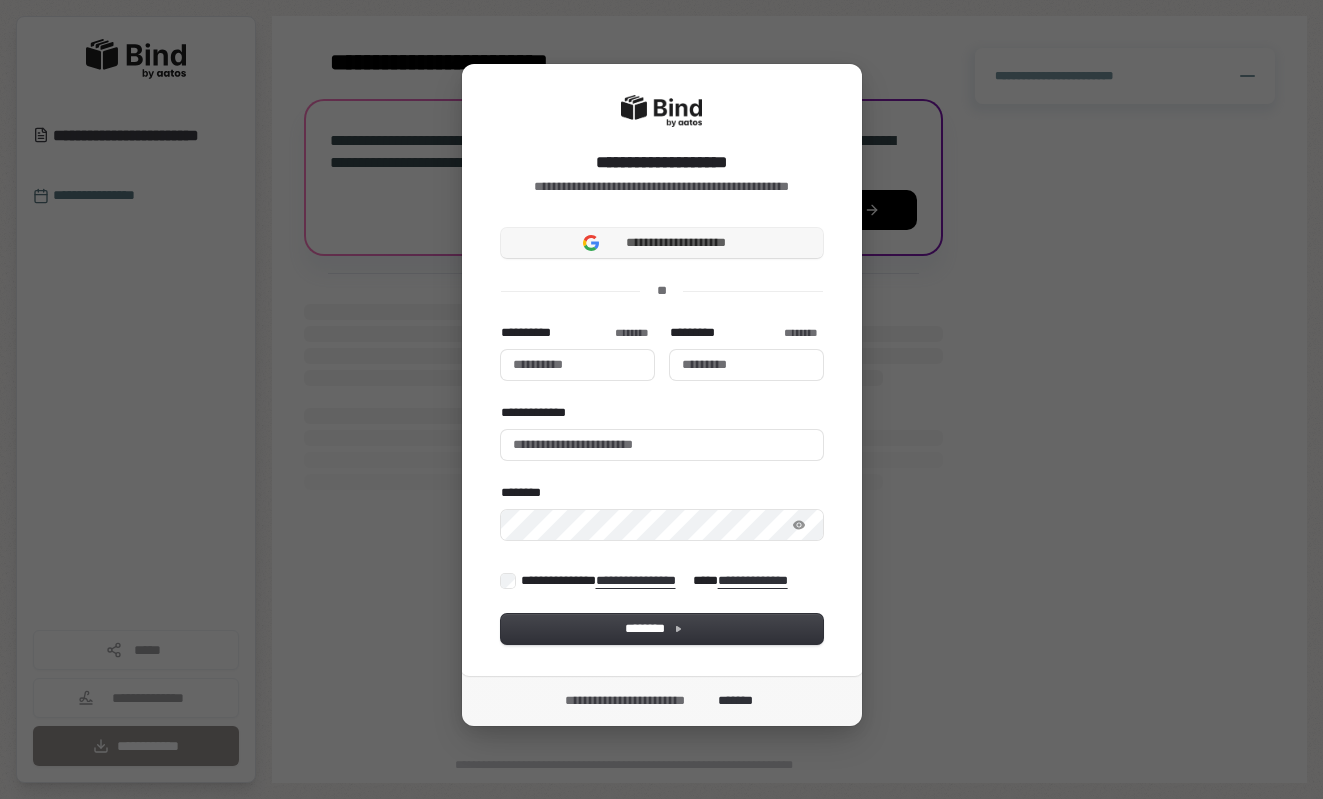click on "**********" at bounding box center [662, 243] 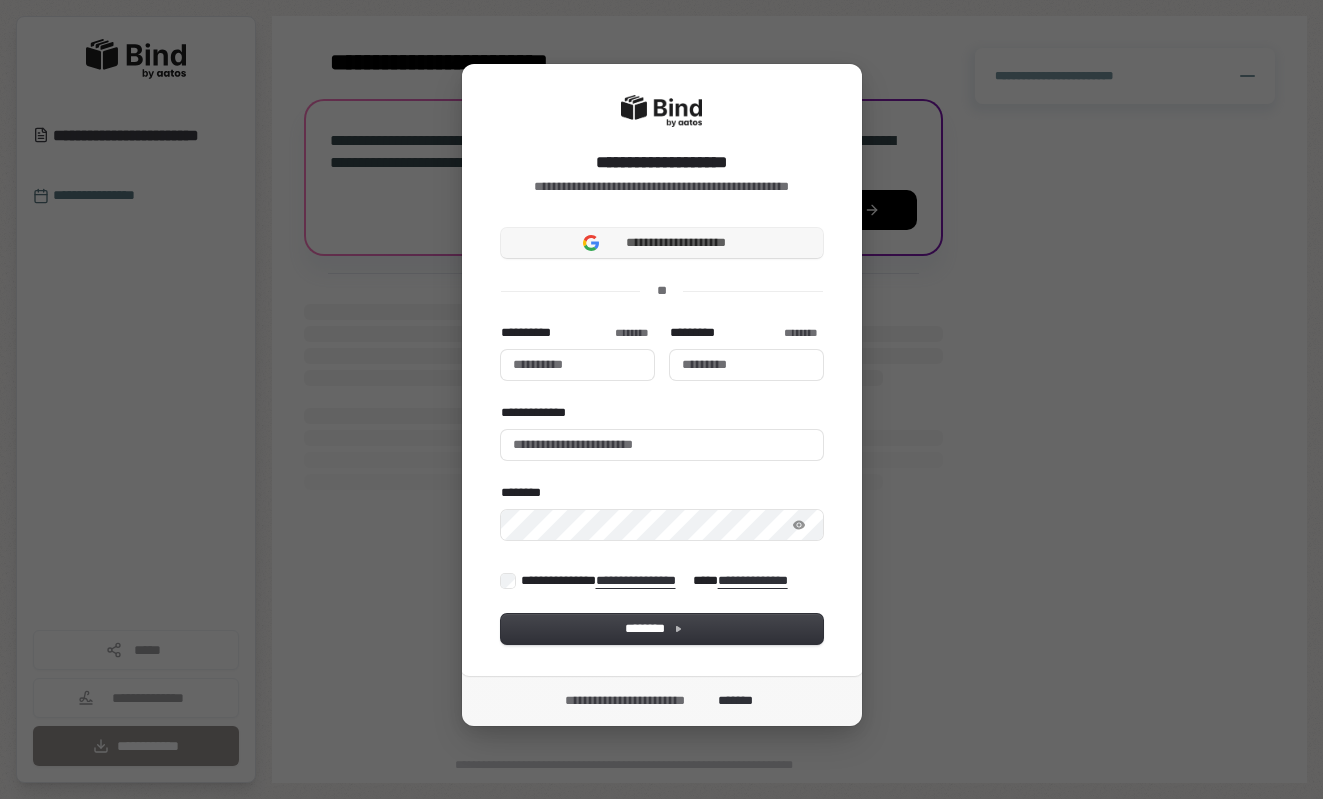 type 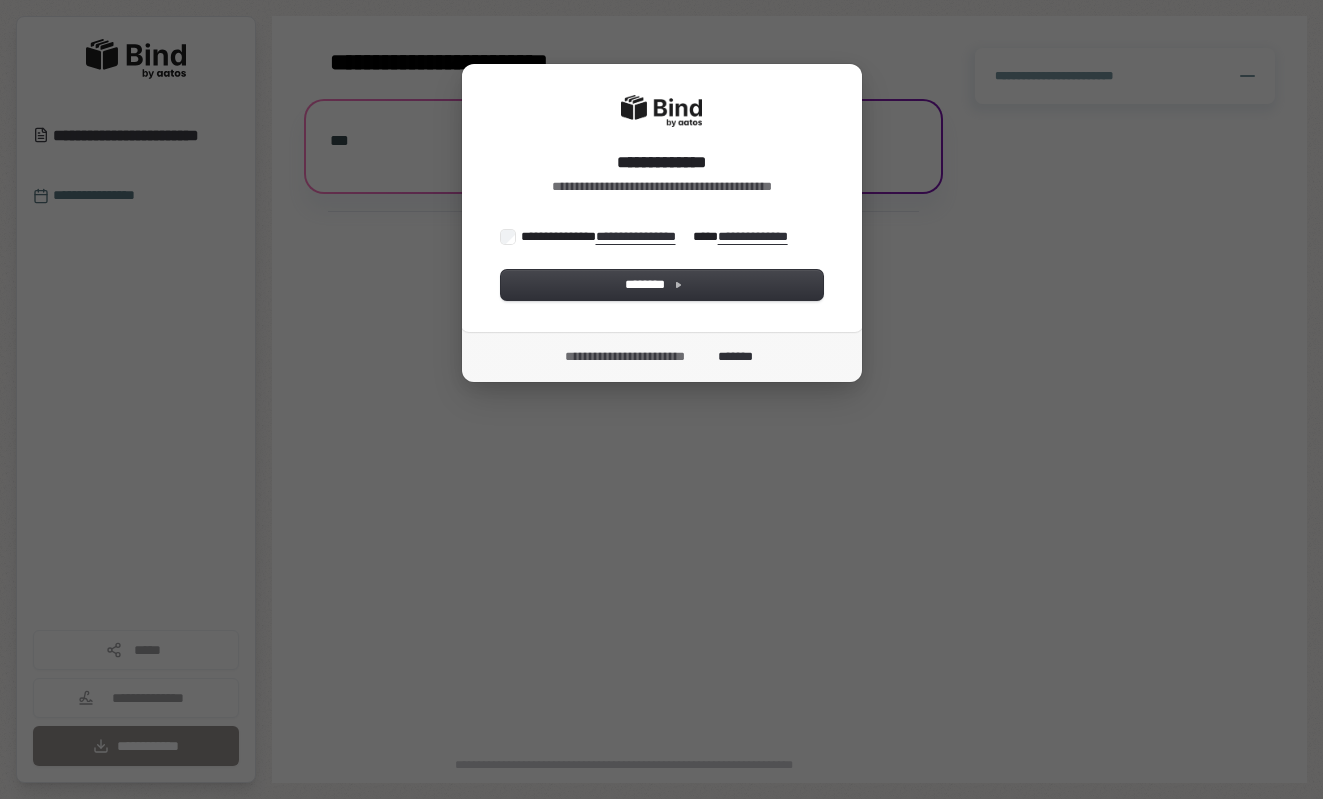 scroll, scrollTop: 0, scrollLeft: 0, axis: both 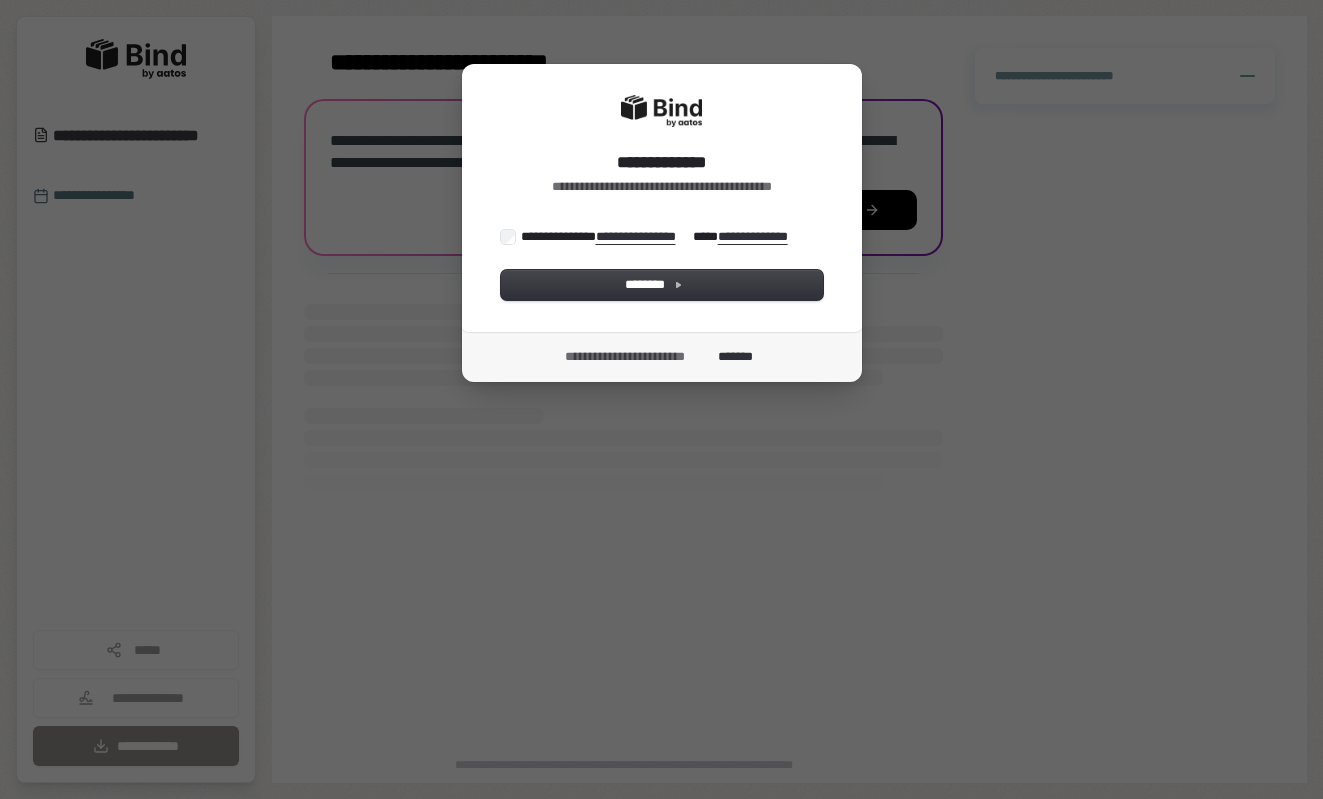 click on "**********" at bounding box center [659, 236] 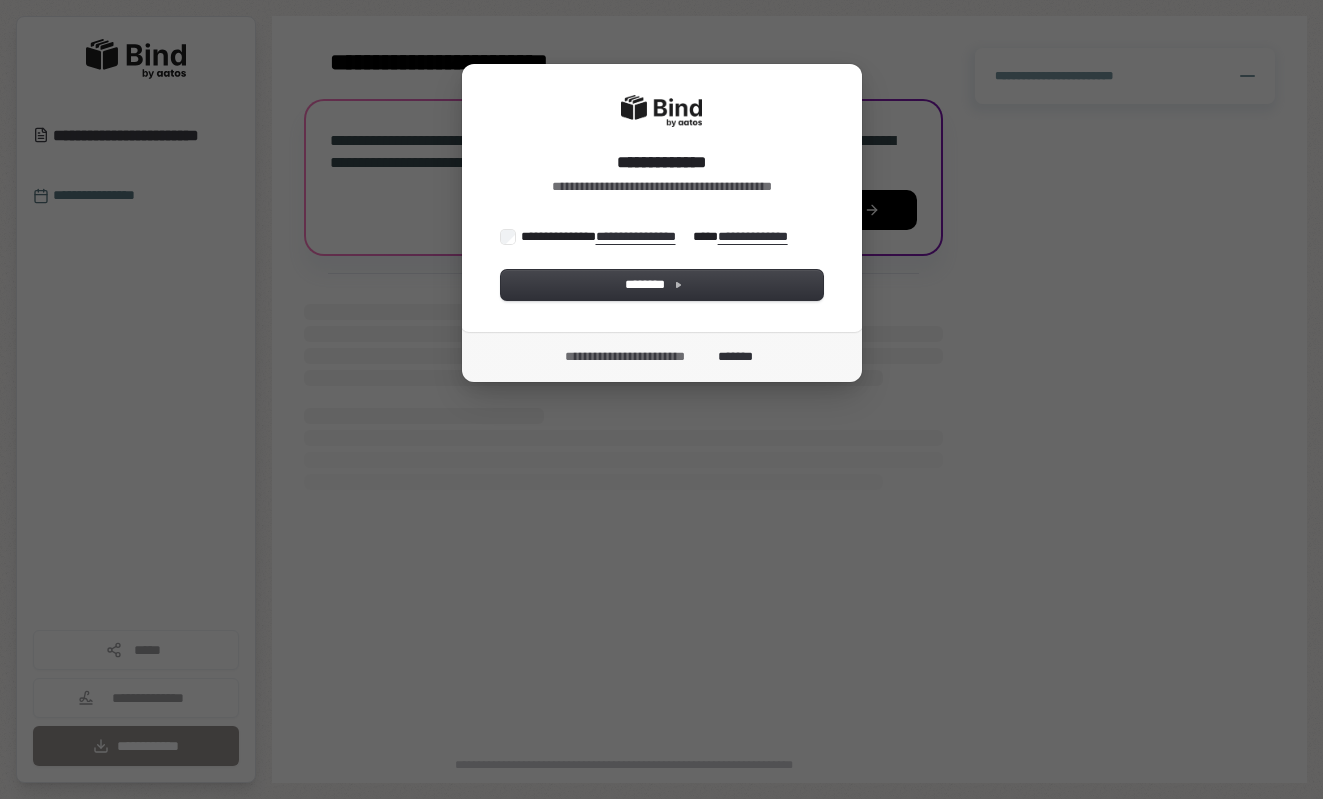 click on "**********" at bounding box center (649, 237) 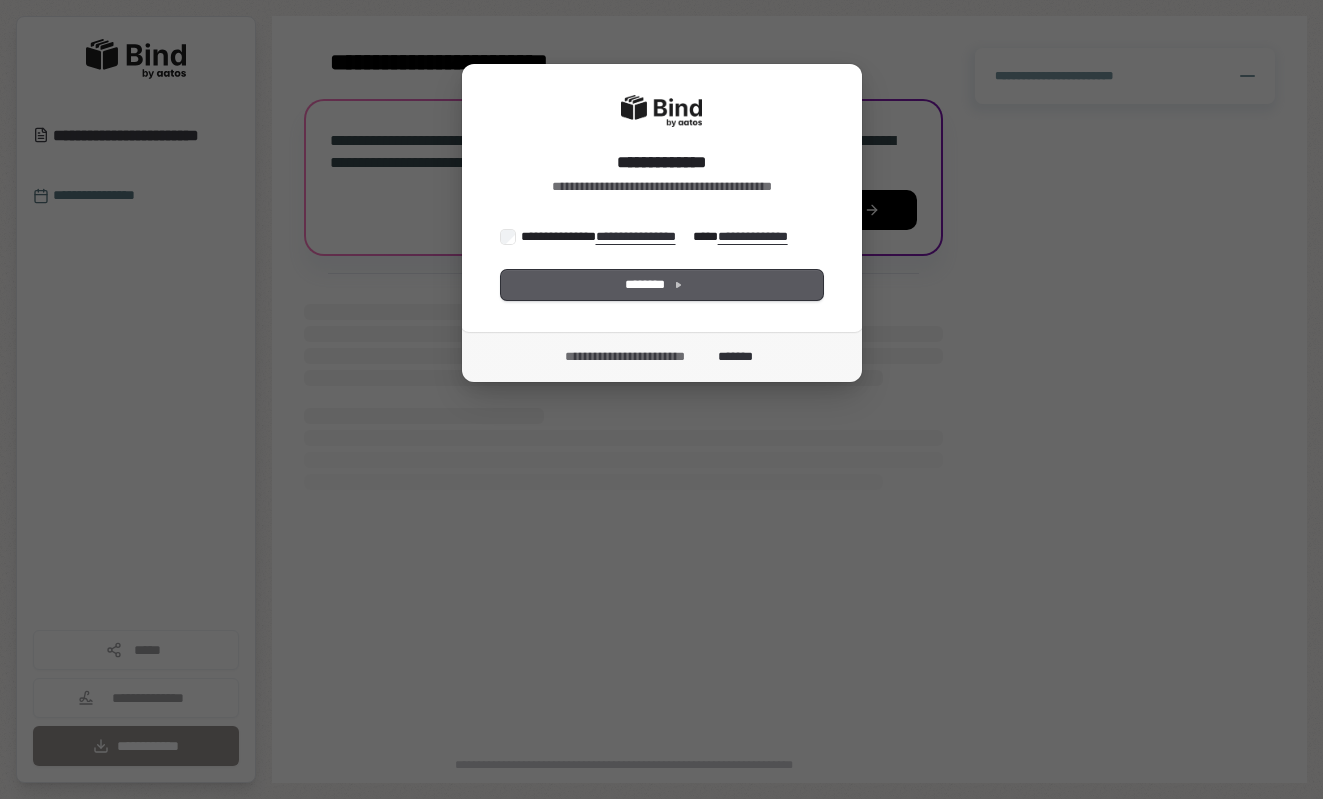 click on "********" at bounding box center (662, 285) 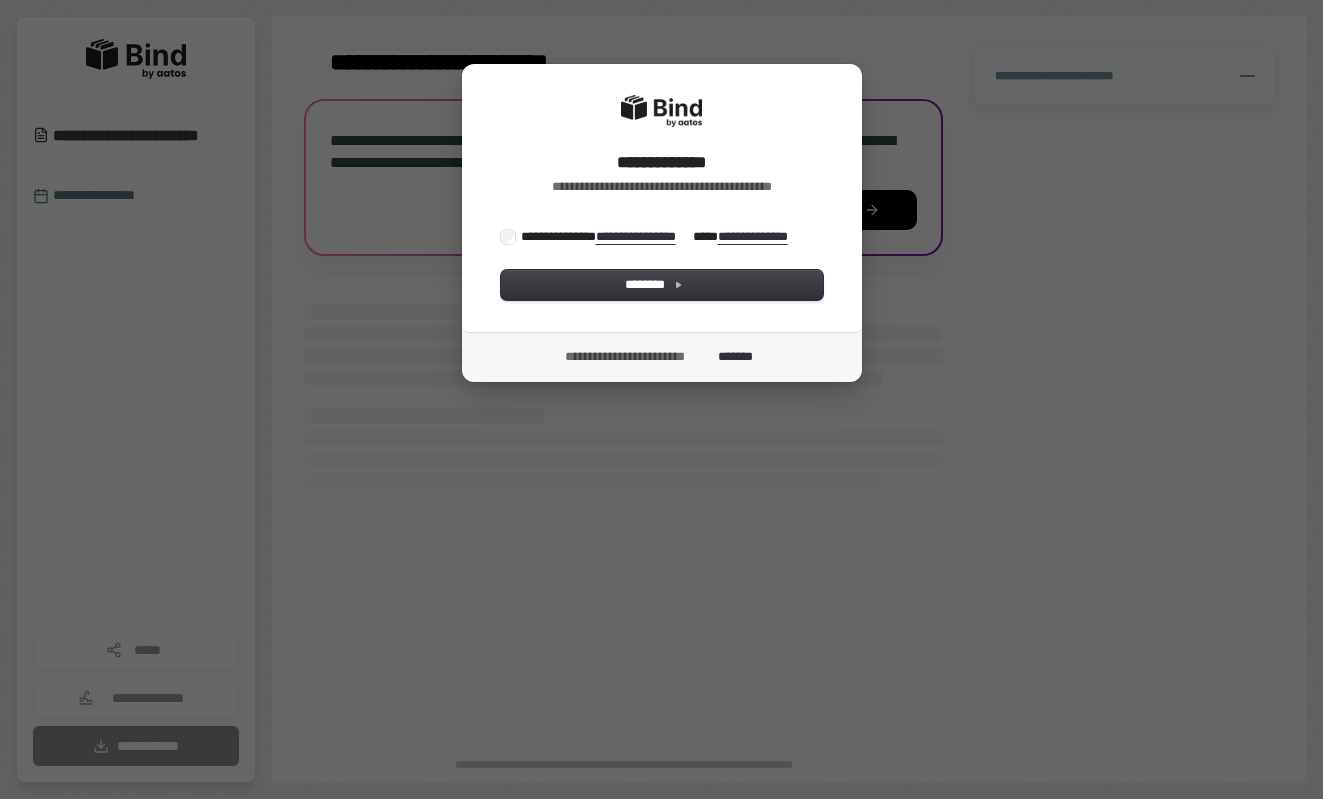 click on "**********" at bounding box center (659, 236) 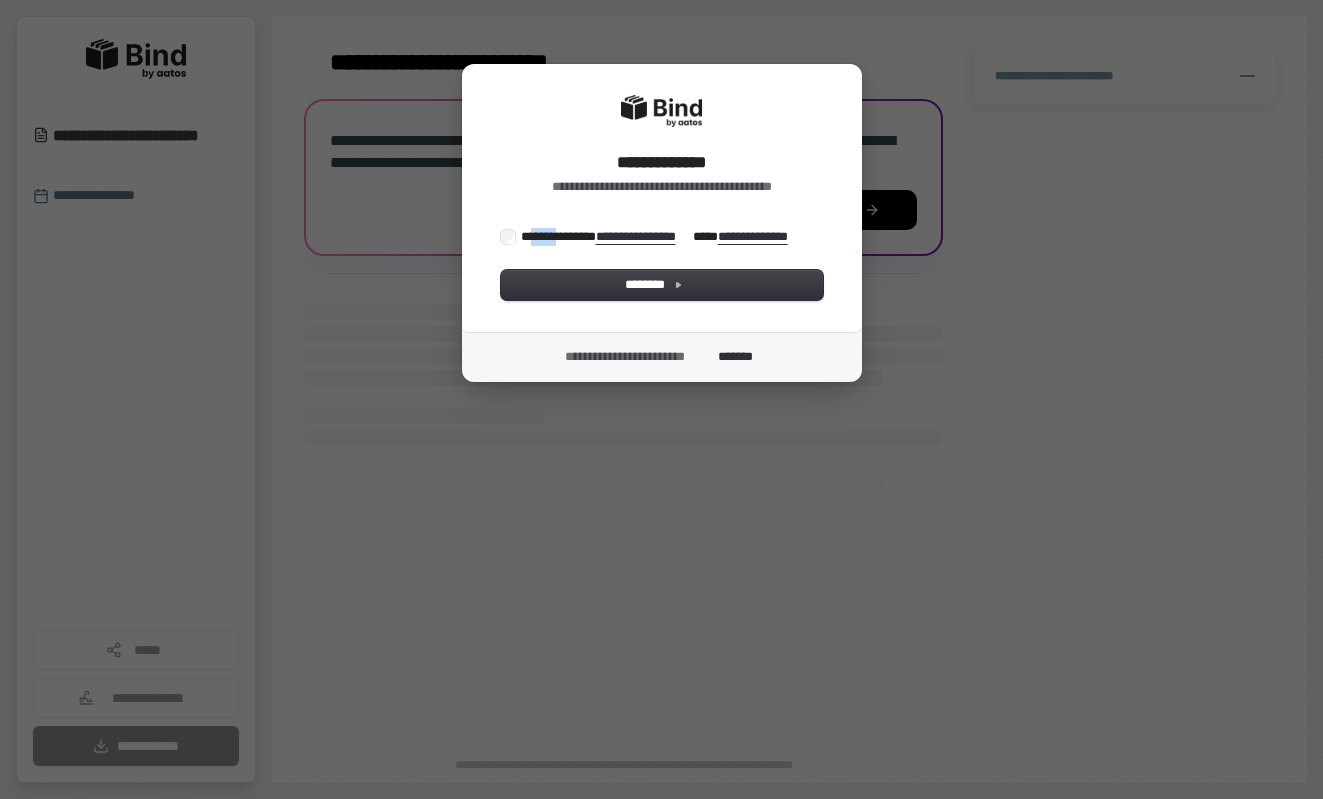 click on "**********" at bounding box center [659, 236] 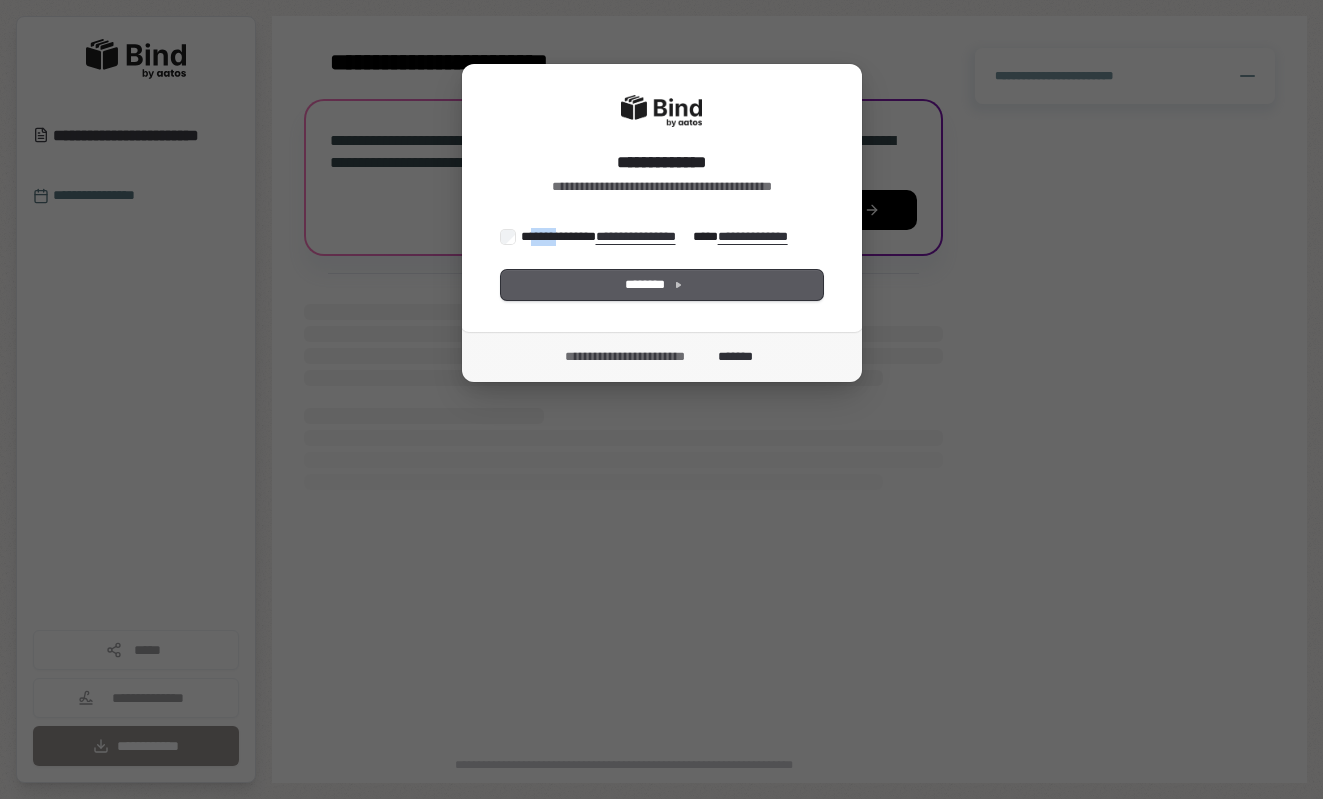 click on "********" at bounding box center [662, 285] 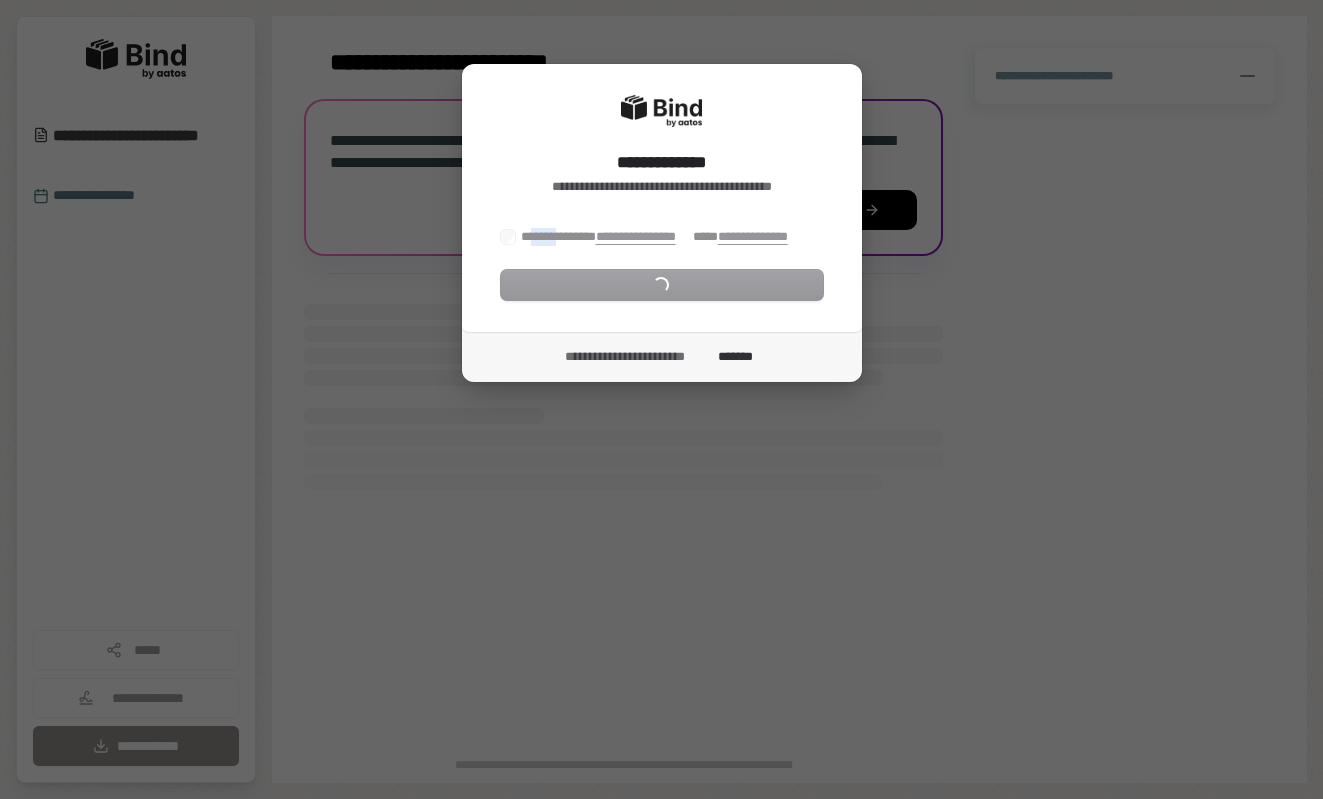 click on "**********" at bounding box center [661, 399] 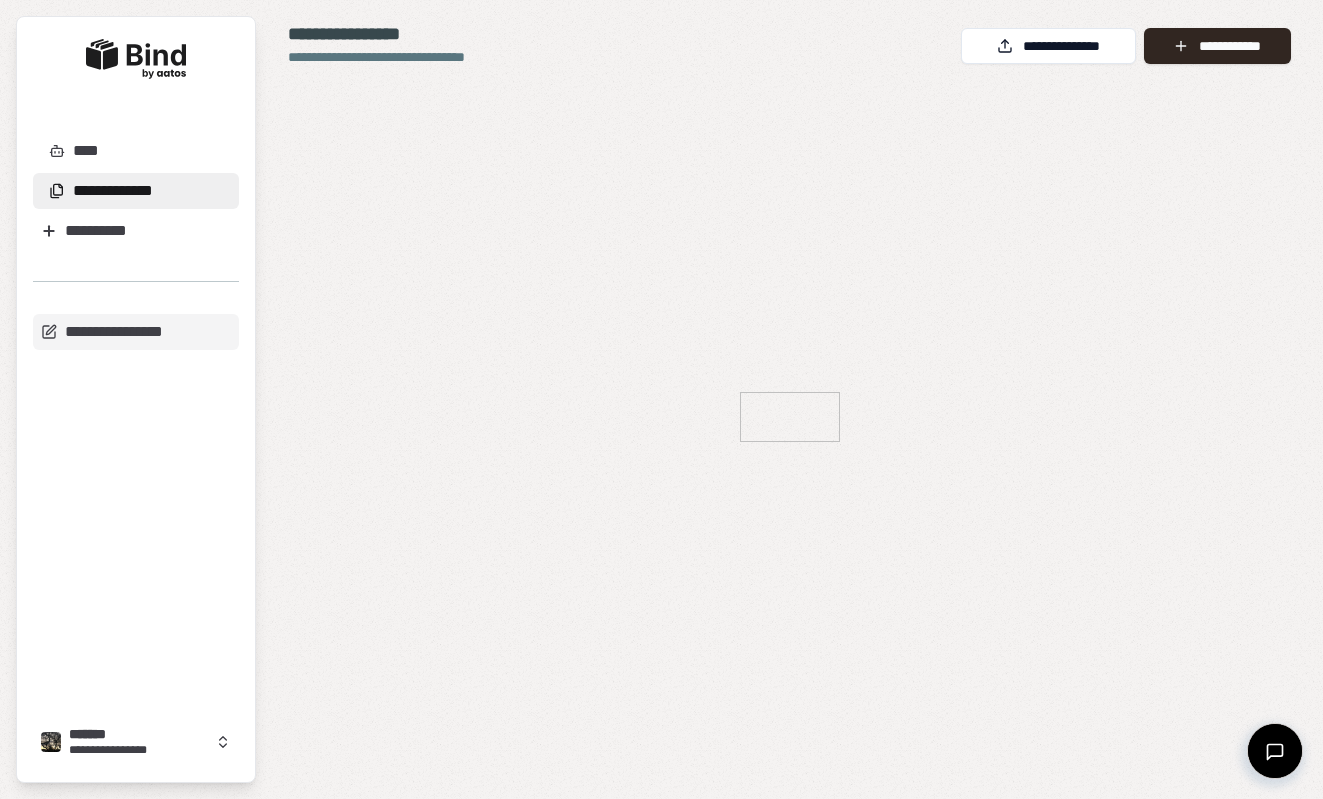 scroll, scrollTop: 0, scrollLeft: 0, axis: both 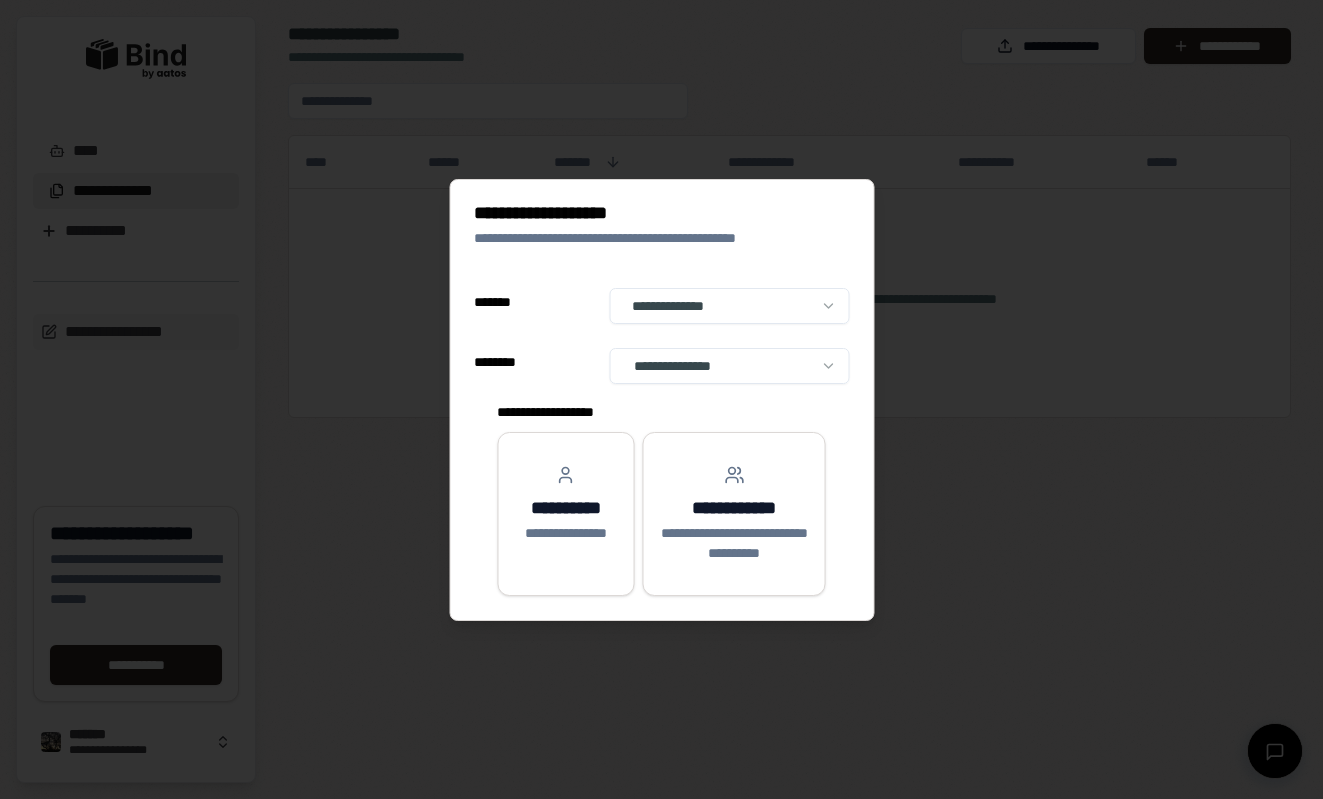 select on "**" 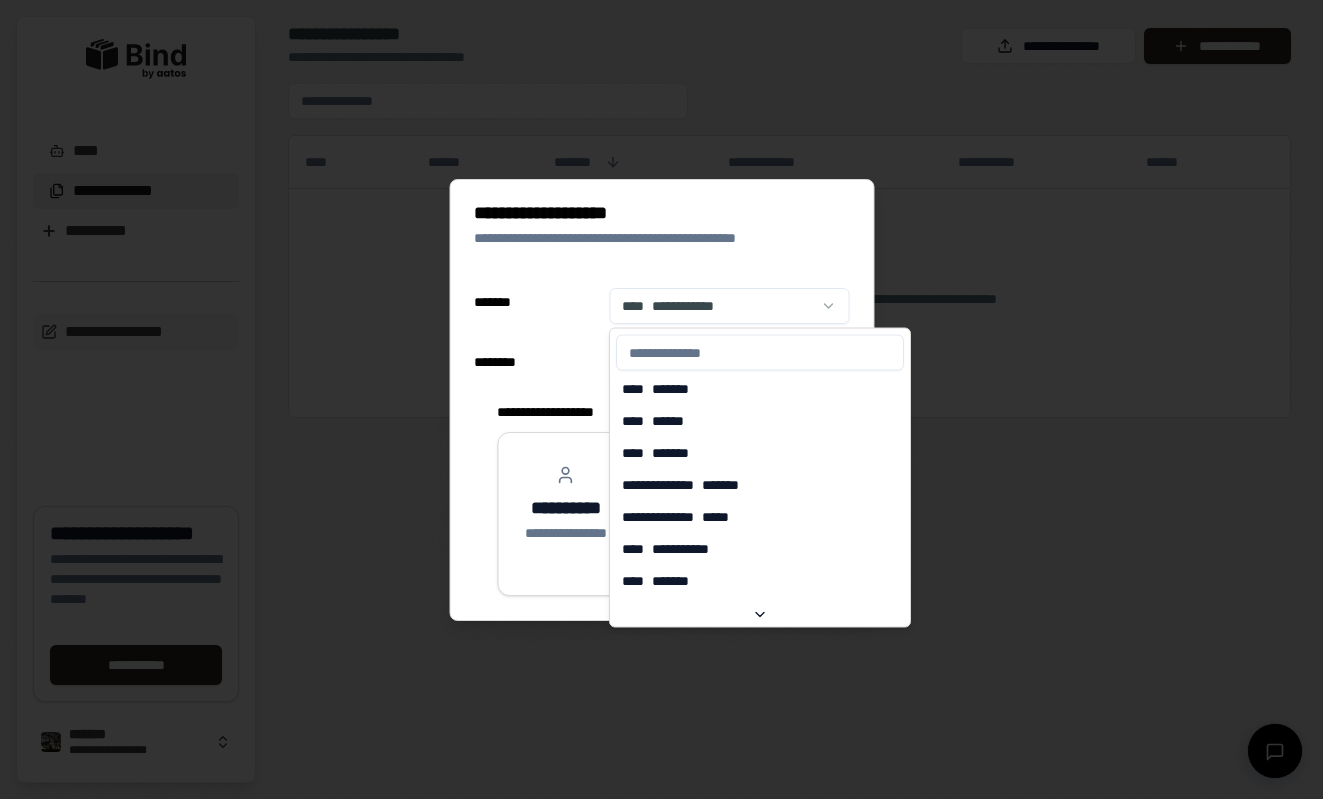click on "**********" at bounding box center [661, 399] 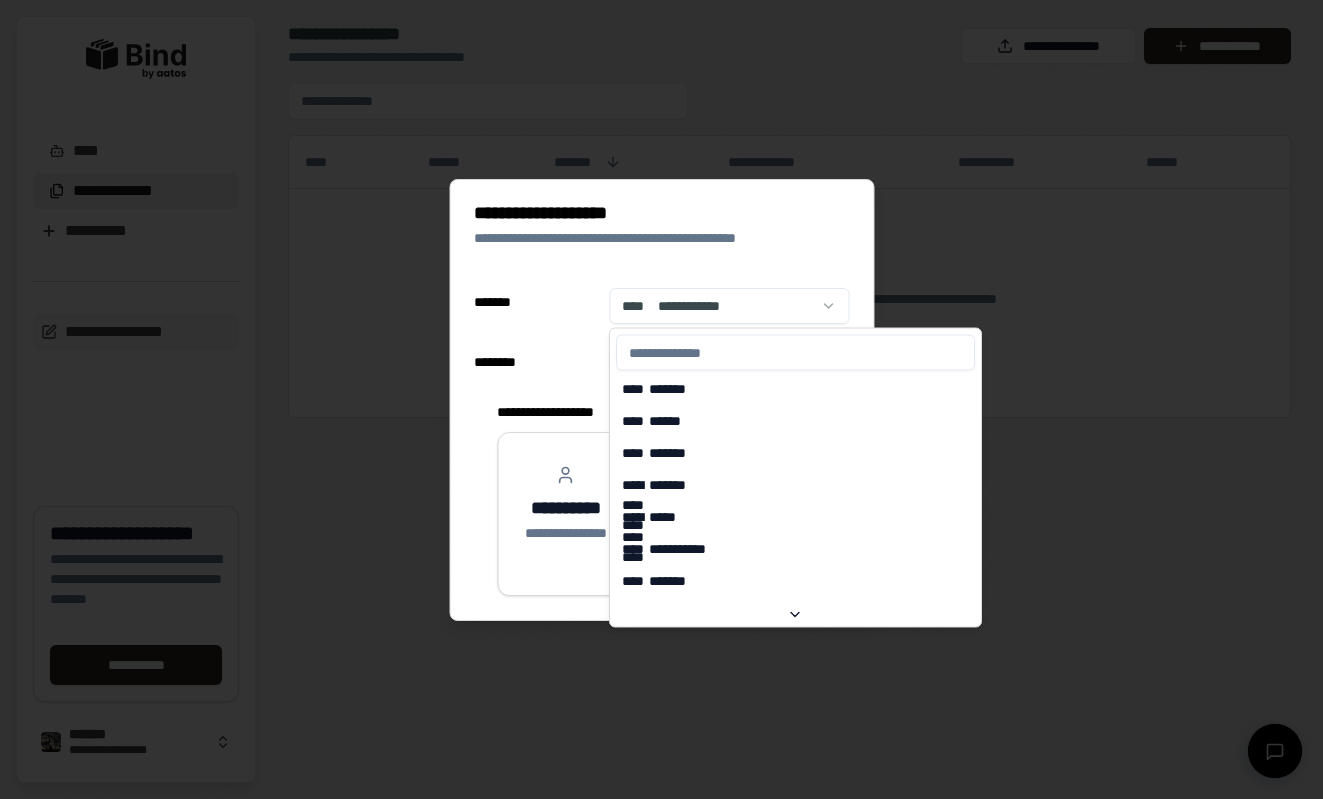 scroll, scrollTop: 6514, scrollLeft: 0, axis: vertical 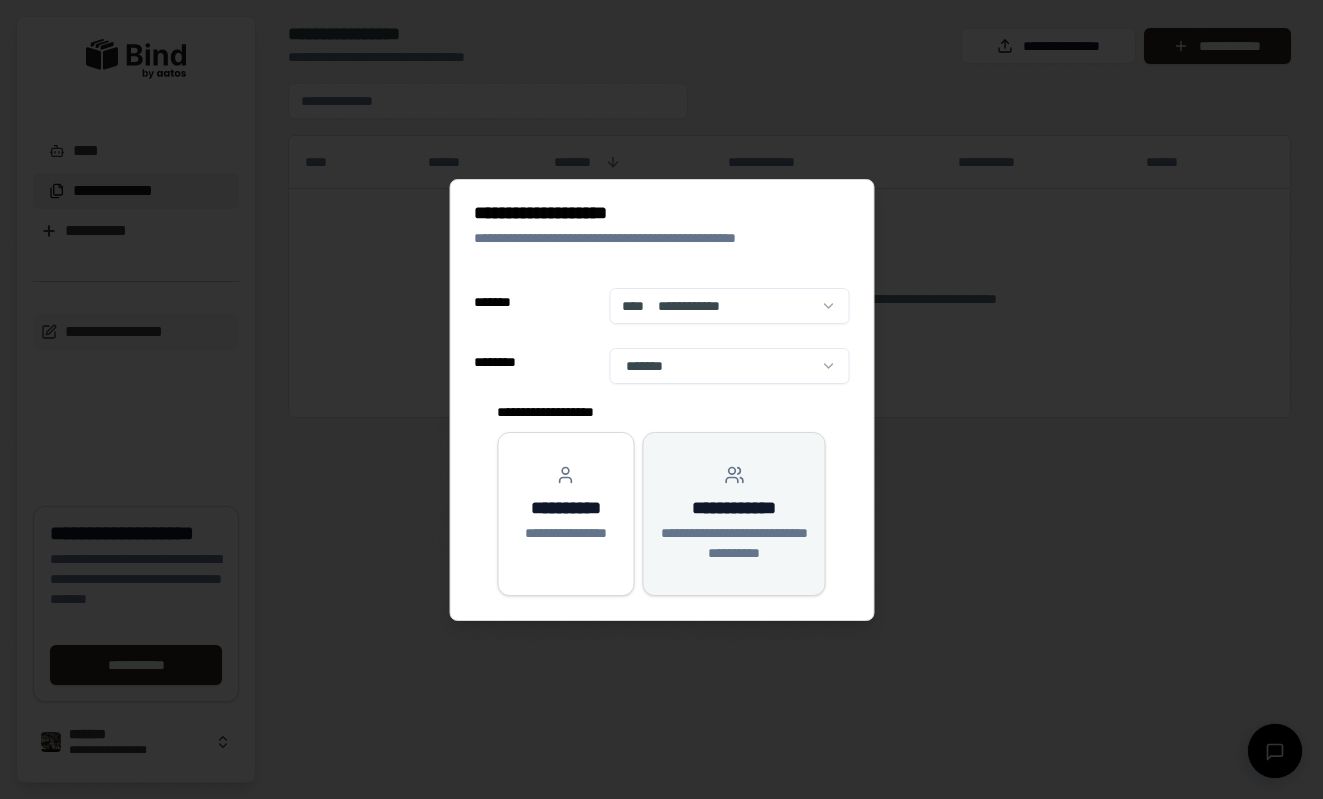 click on "**********" at bounding box center (734, 514) 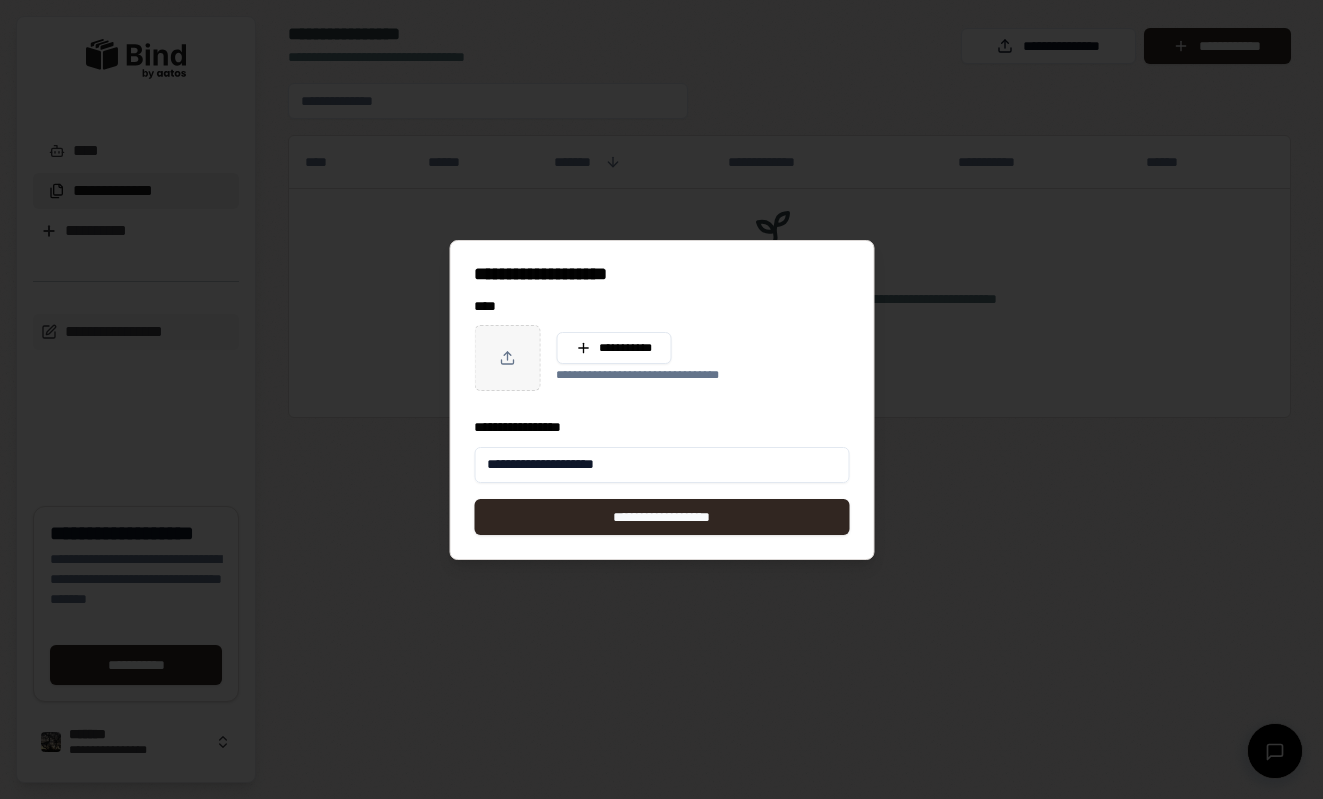 type on "**********" 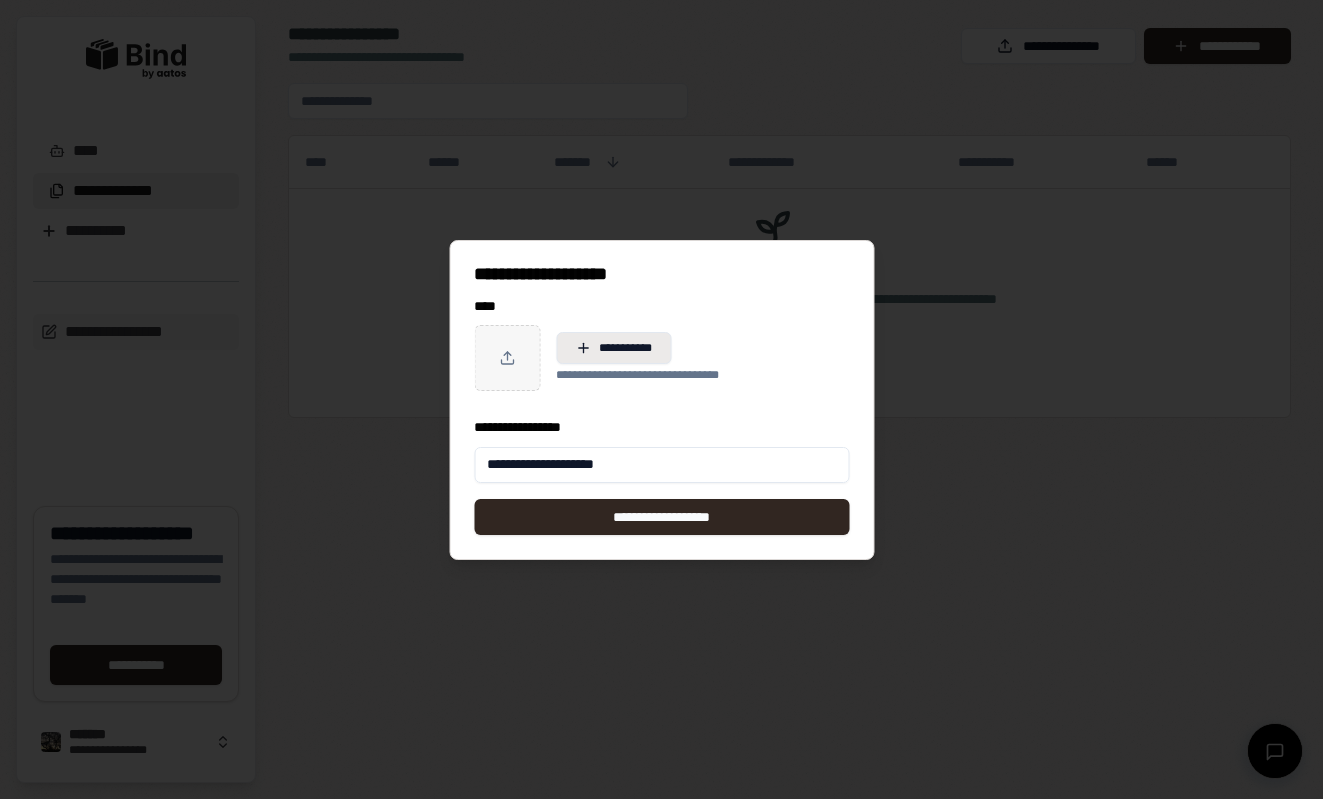 click on "**********" at bounding box center (613, 348) 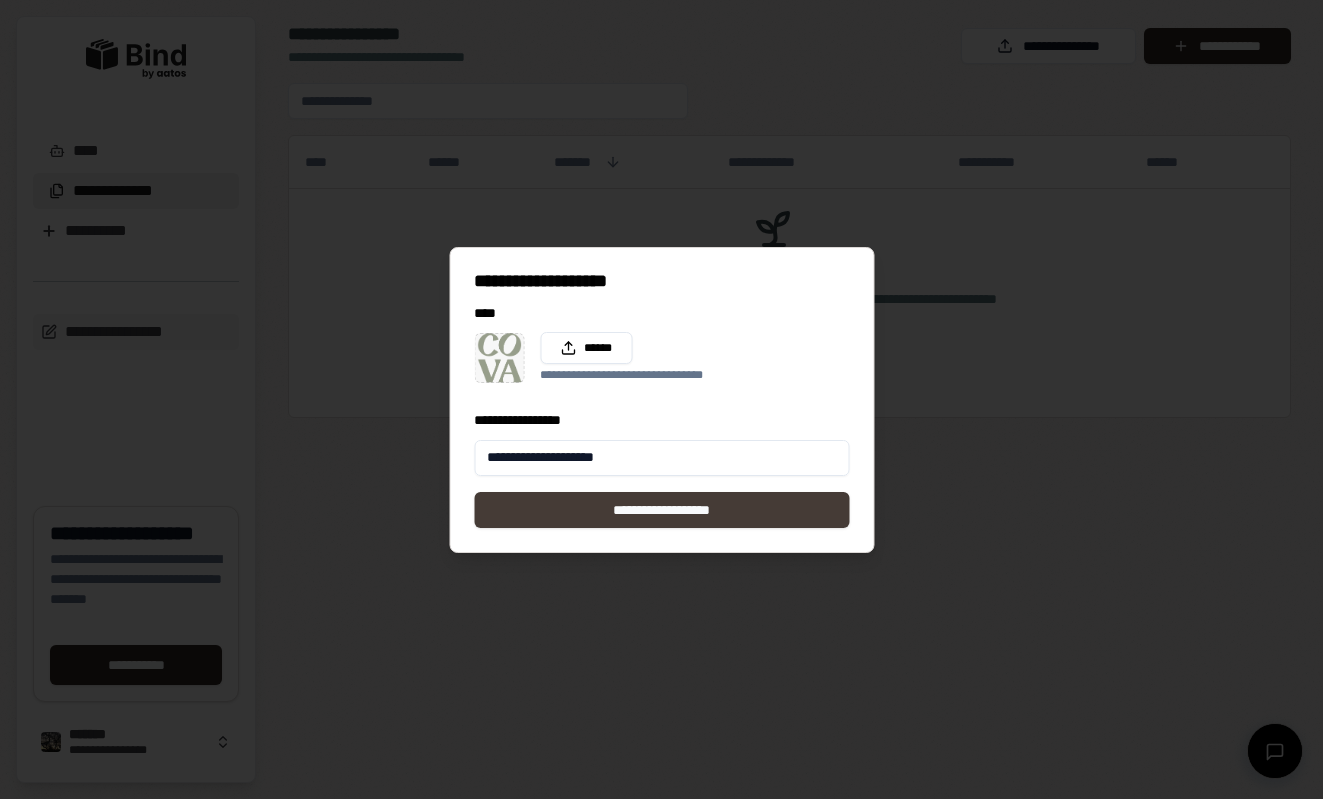 click on "**********" at bounding box center (661, 510) 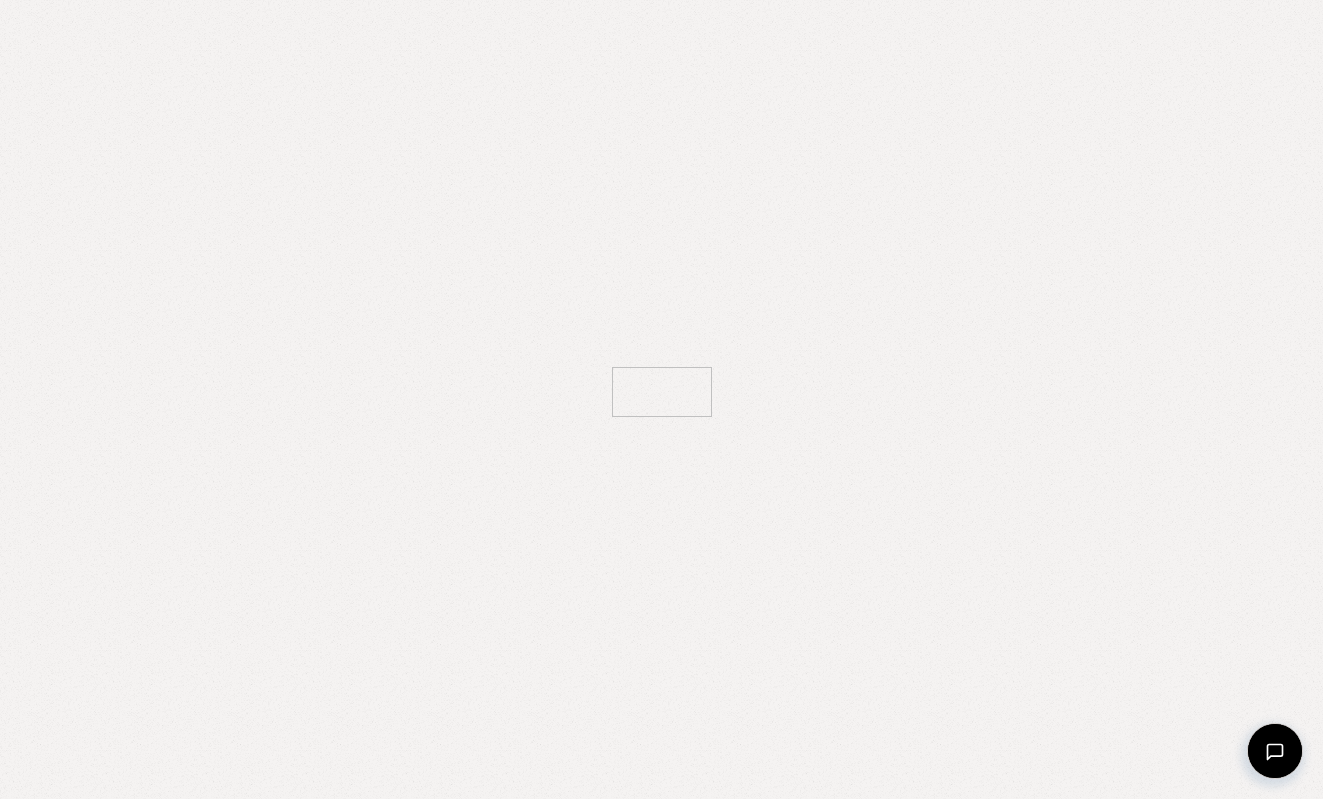 scroll, scrollTop: 0, scrollLeft: 0, axis: both 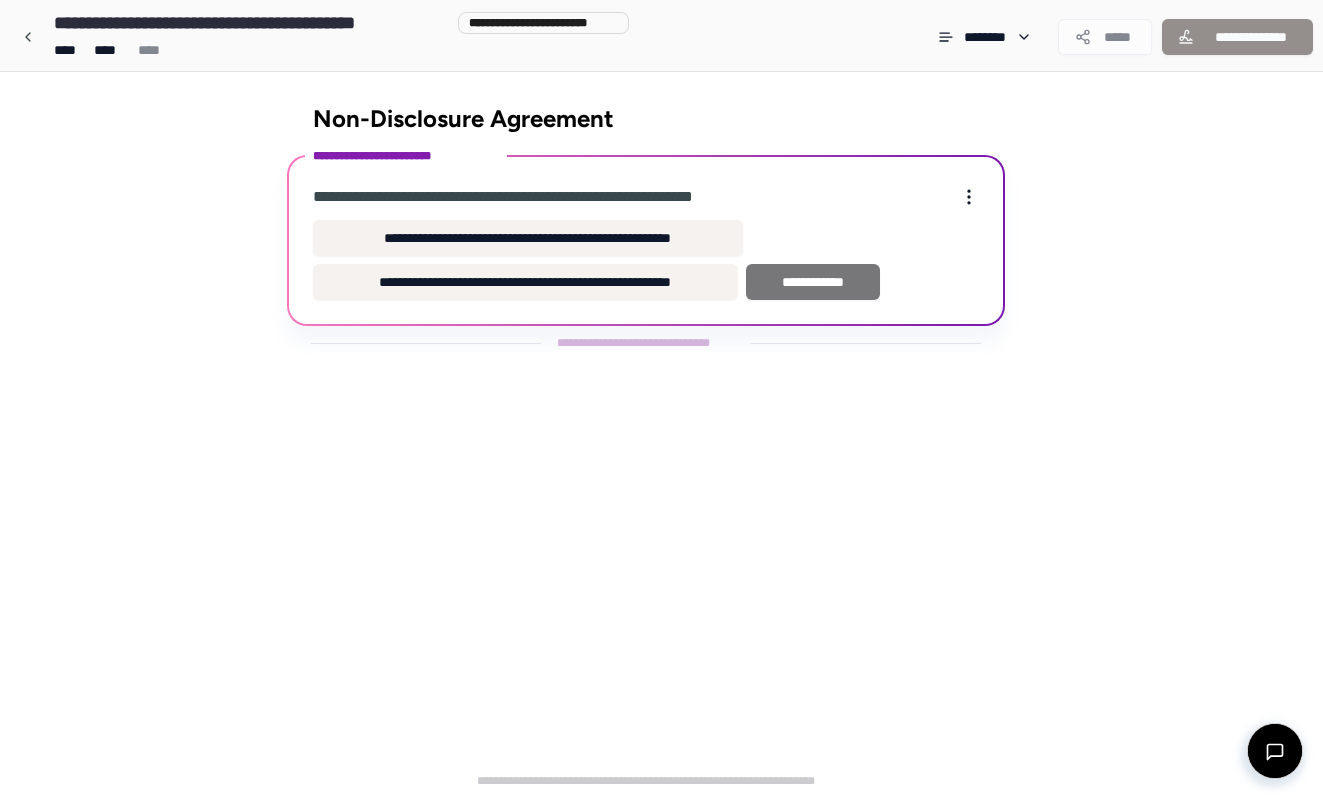 click on "**********" at bounding box center (813, 282) 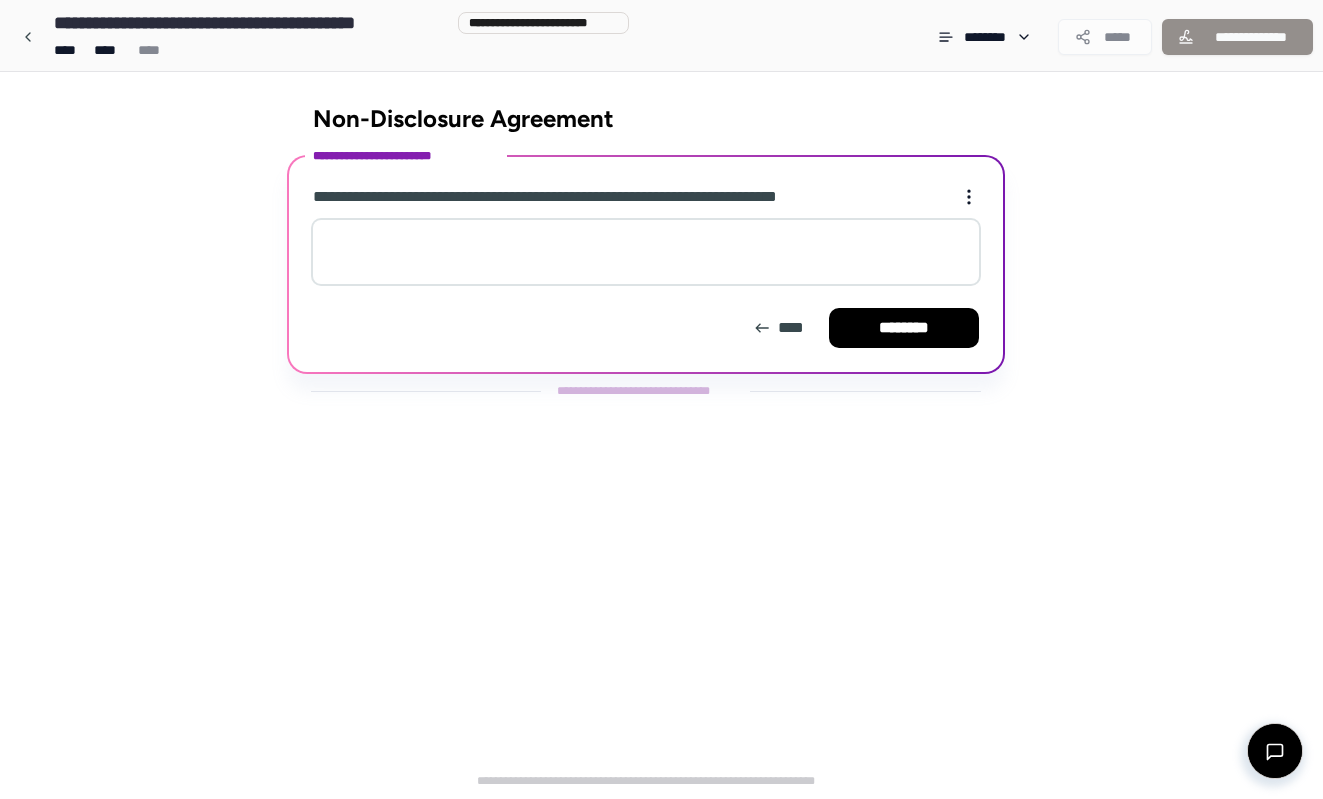 click at bounding box center (646, 252) 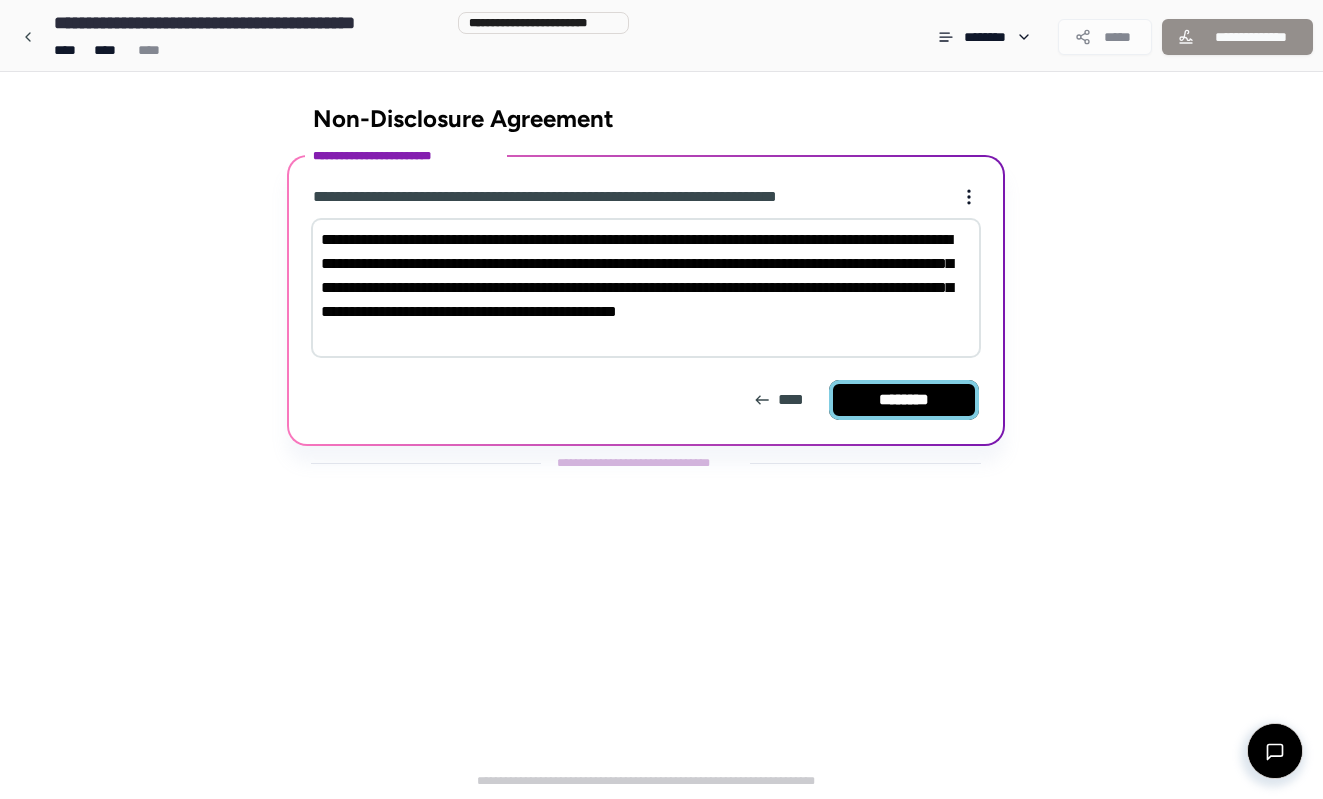 type on "**********" 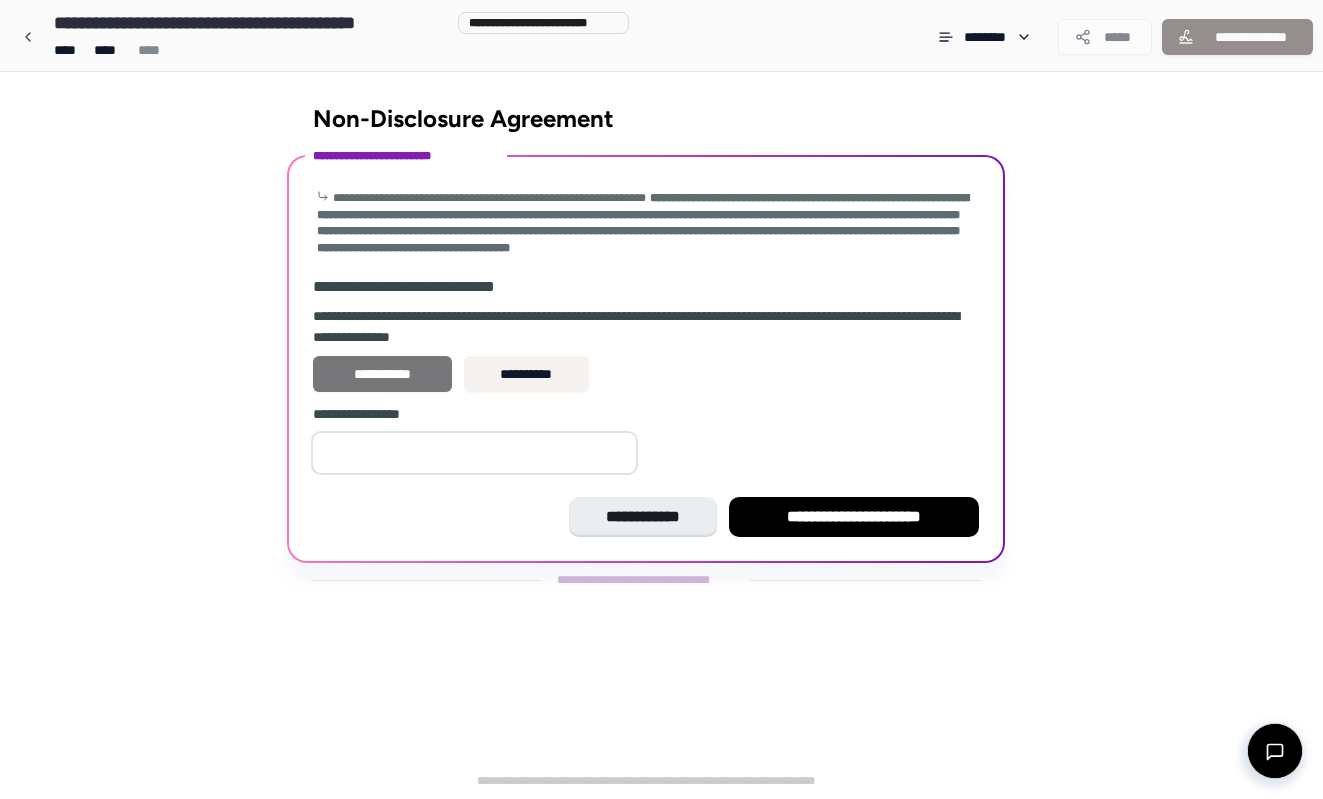 click on "**********" at bounding box center [382, 374] 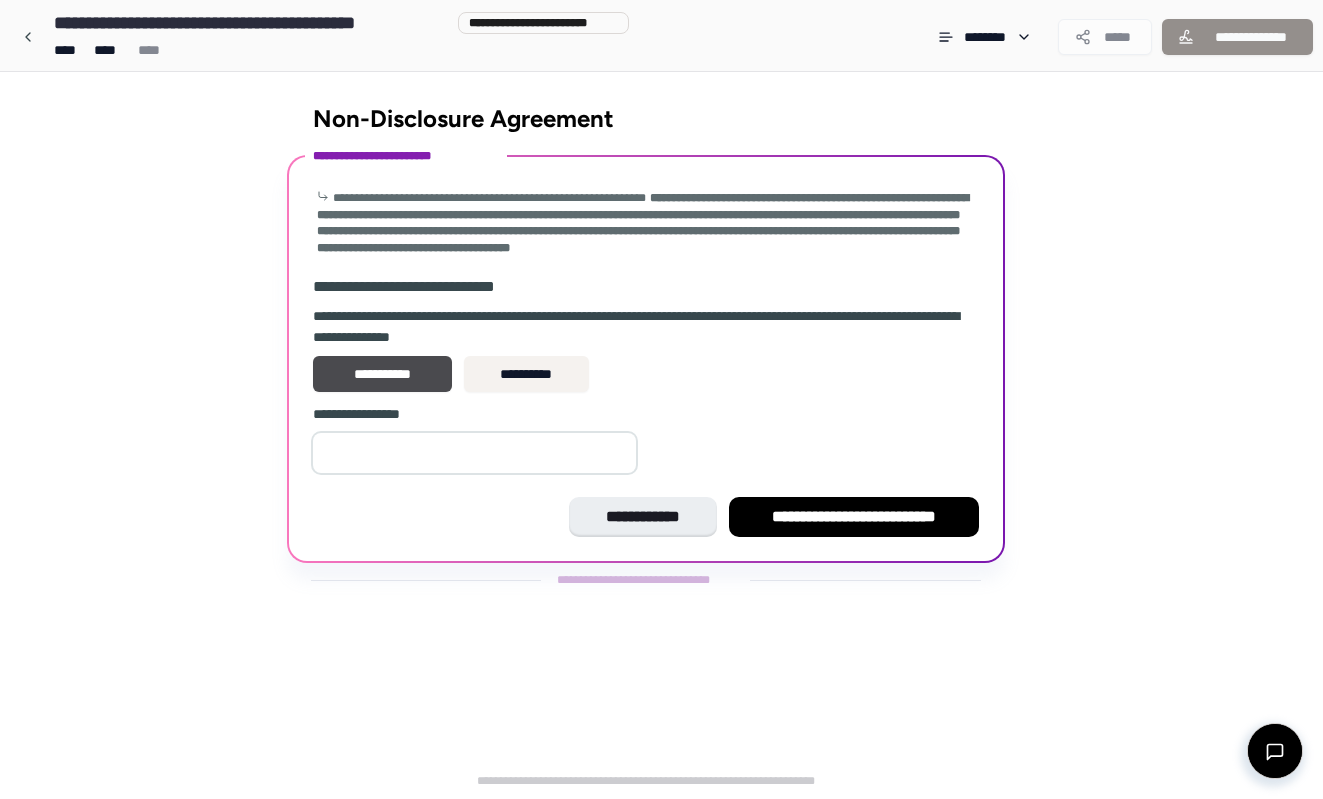 click at bounding box center (474, 453) 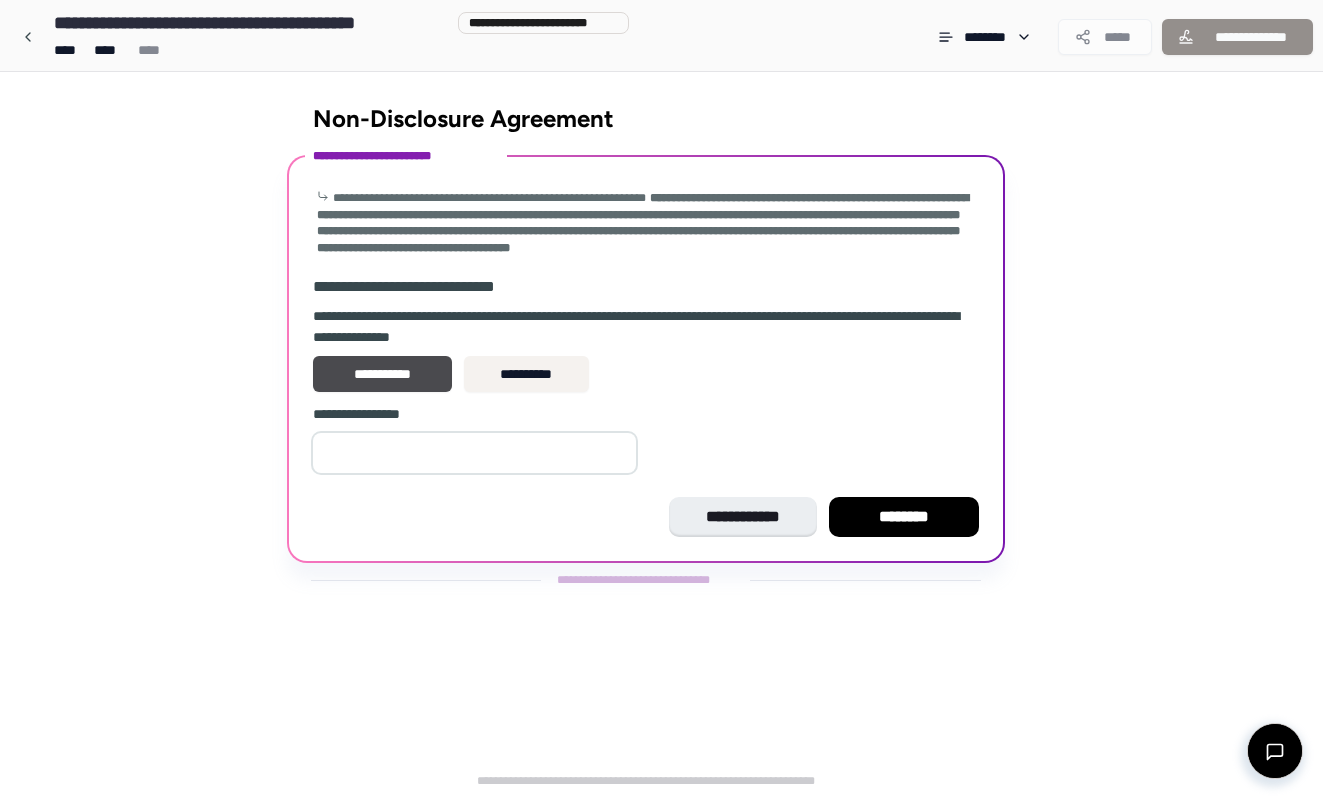 click on "*" at bounding box center [474, 453] 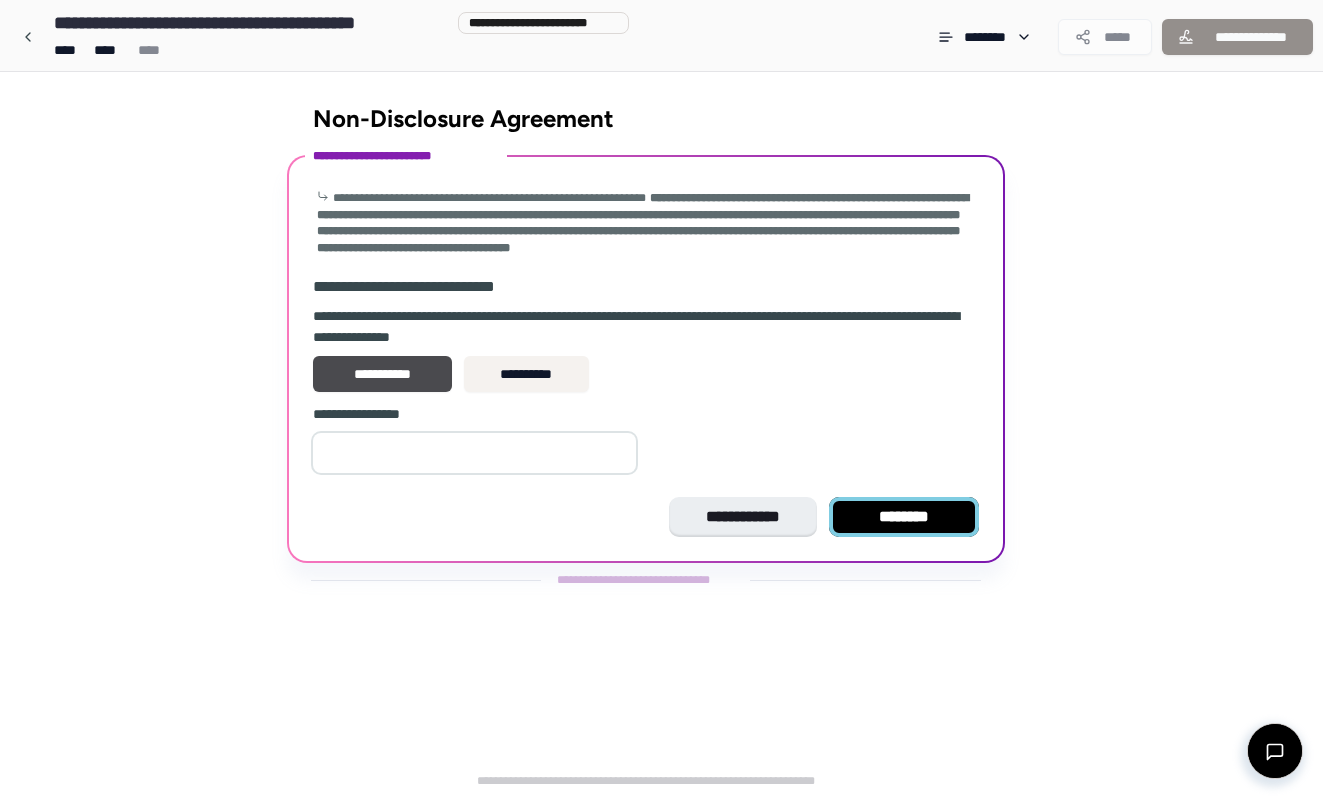 click on "********" at bounding box center [904, 517] 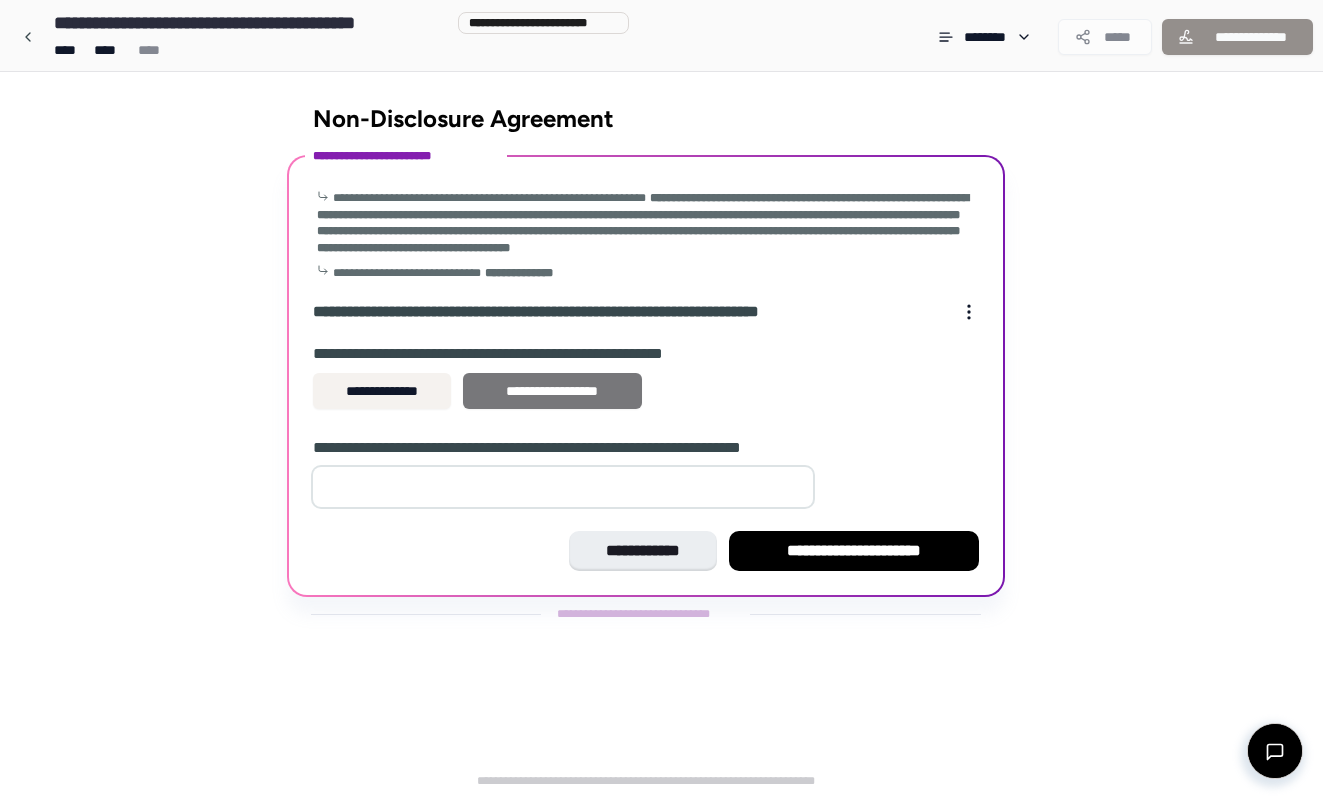 click on "**********" at bounding box center (552, 391) 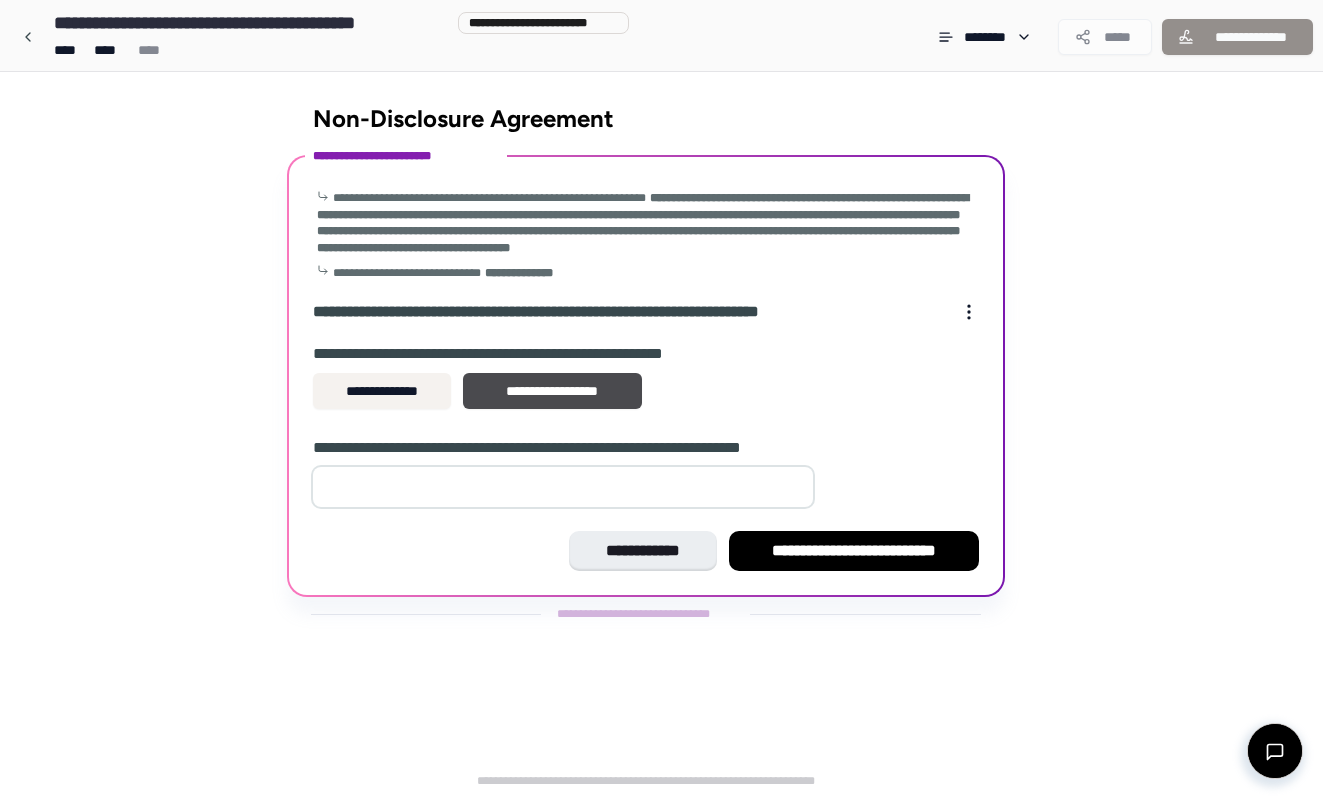 click on "*" at bounding box center (563, 487) 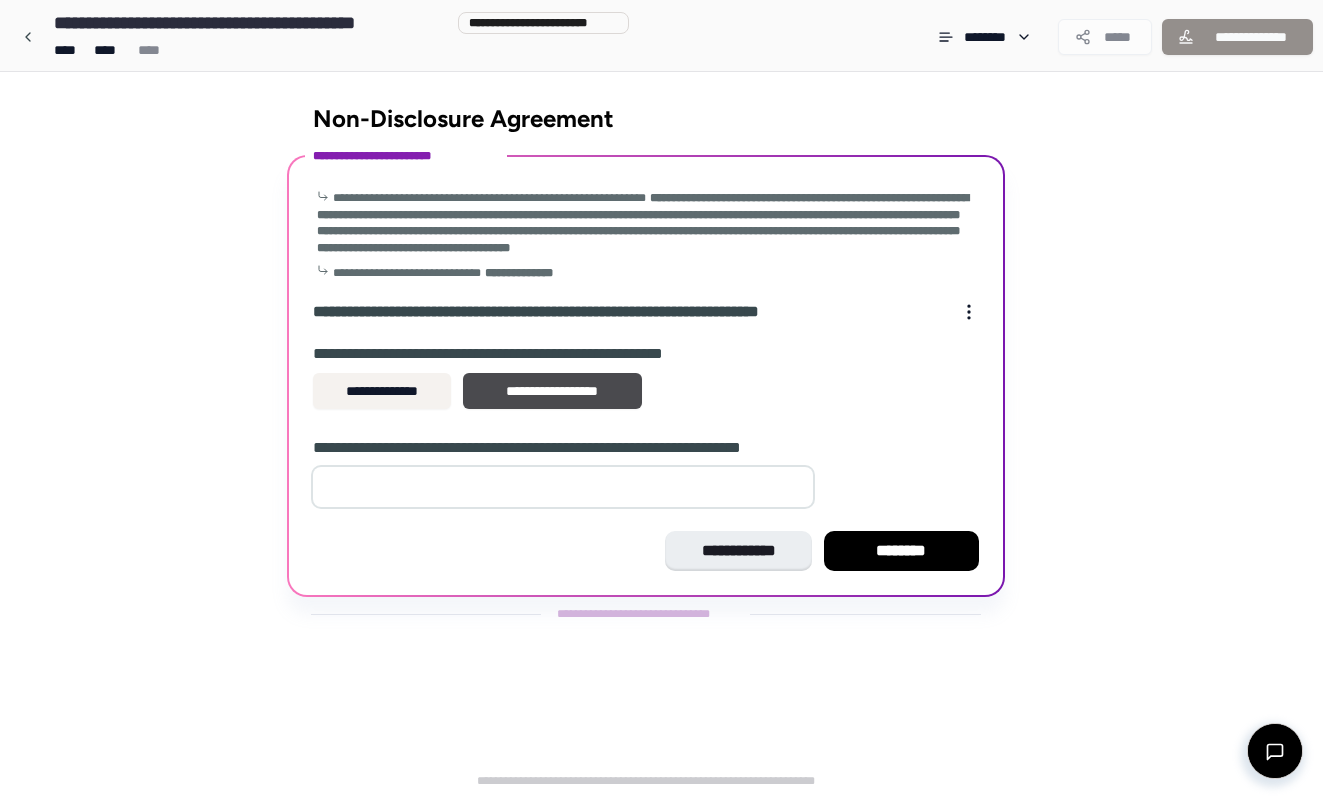 click on "*" at bounding box center (563, 487) 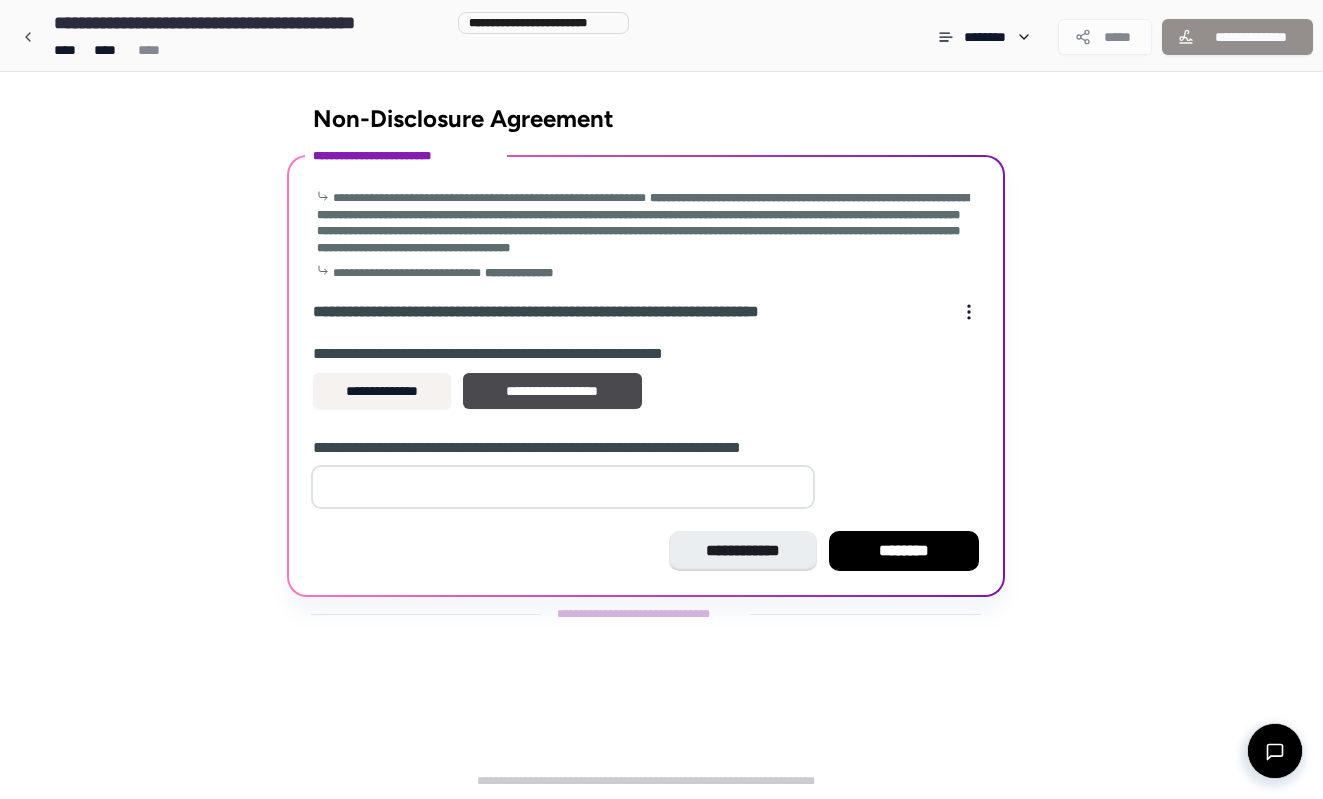click on "*" at bounding box center [563, 487] 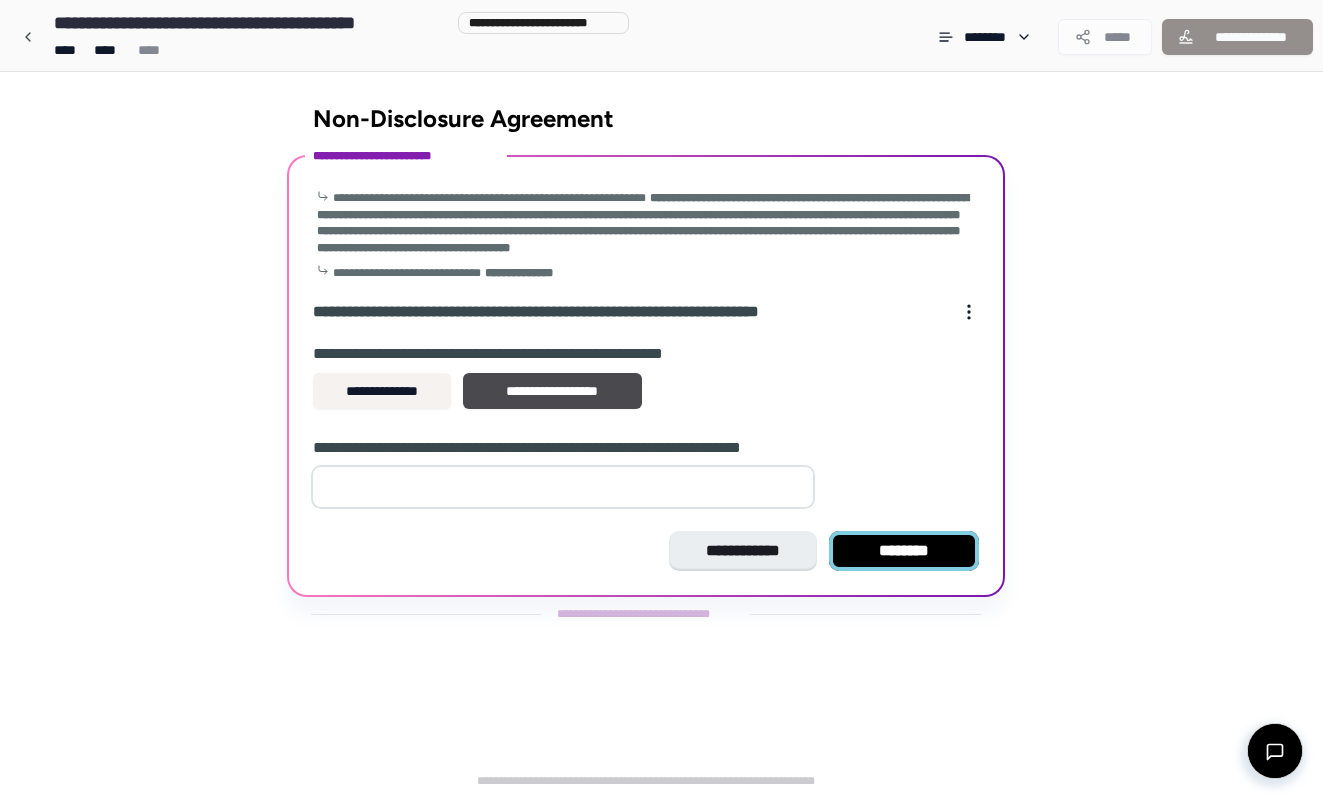 click on "********" at bounding box center (904, 551) 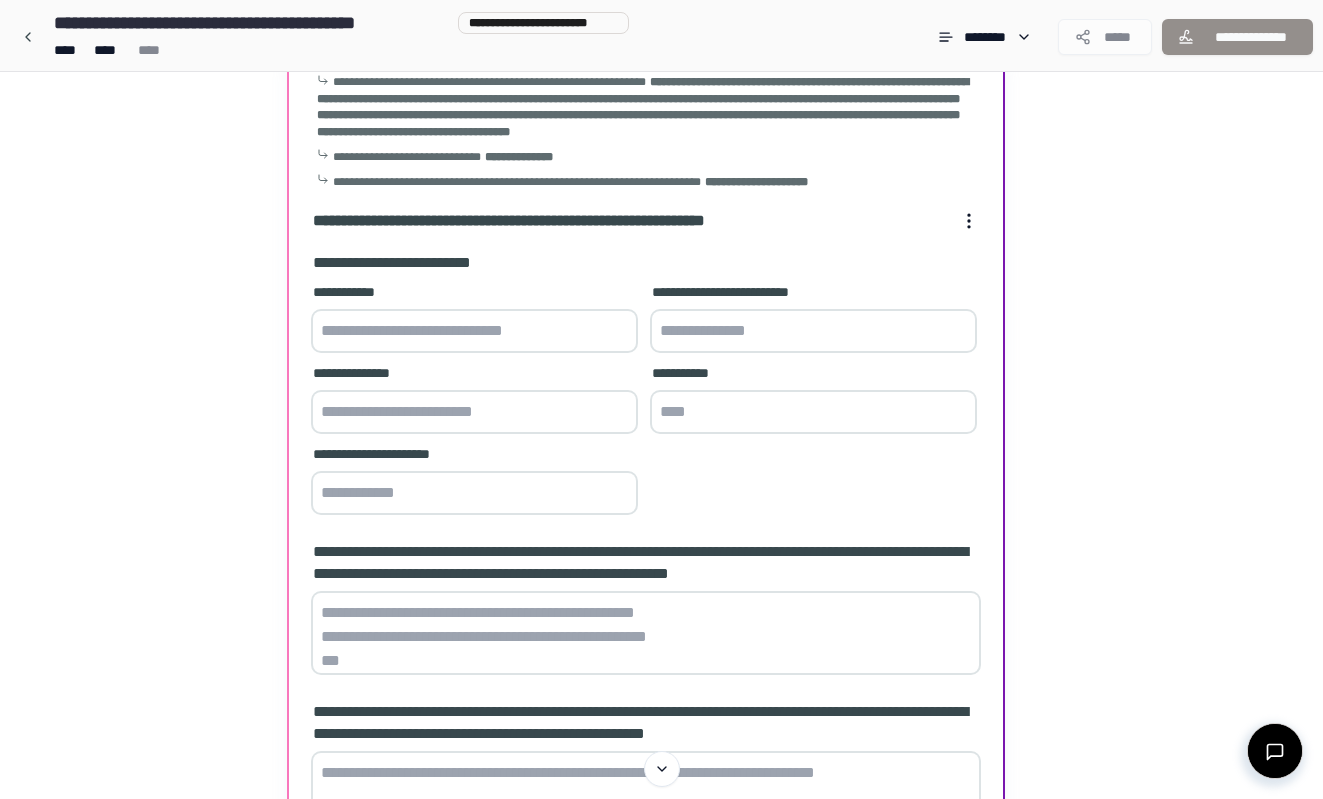 scroll, scrollTop: 103, scrollLeft: 0, axis: vertical 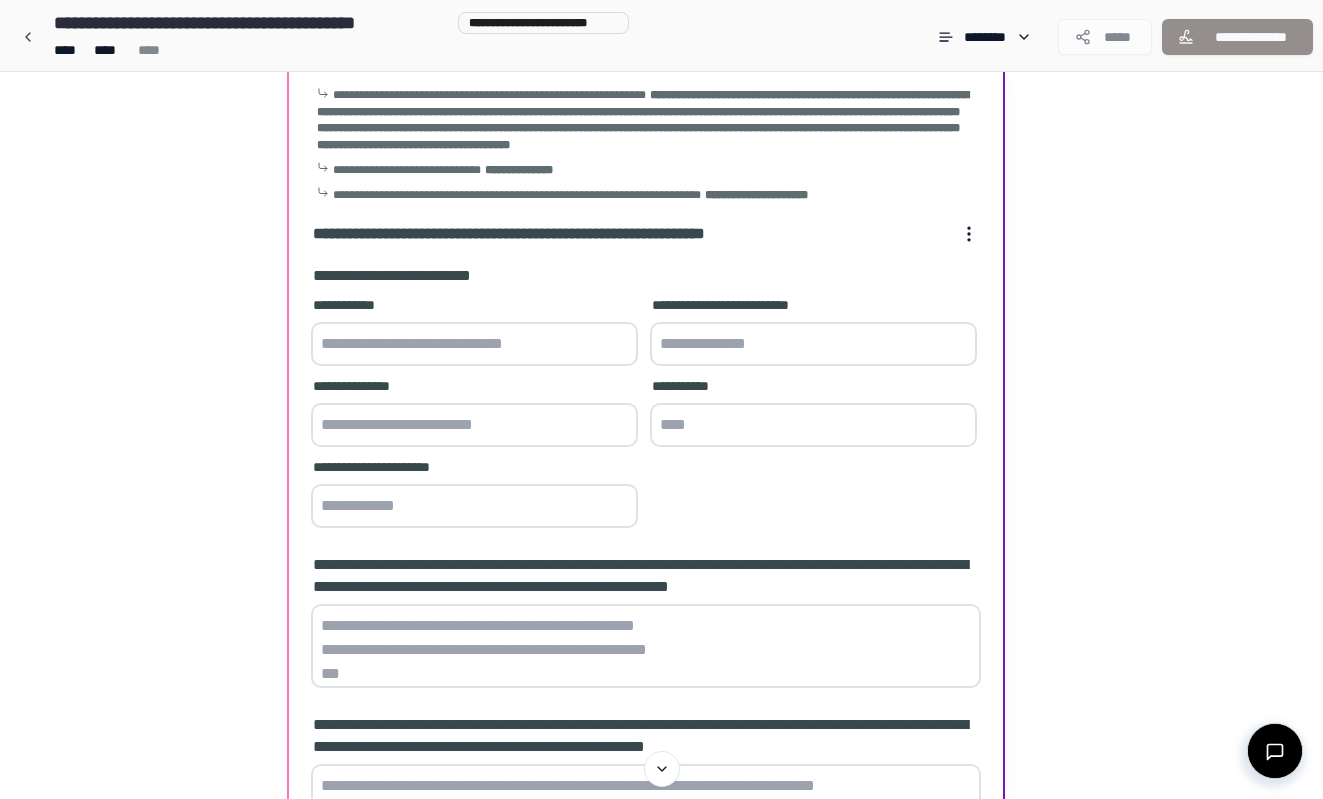 click at bounding box center (474, 344) 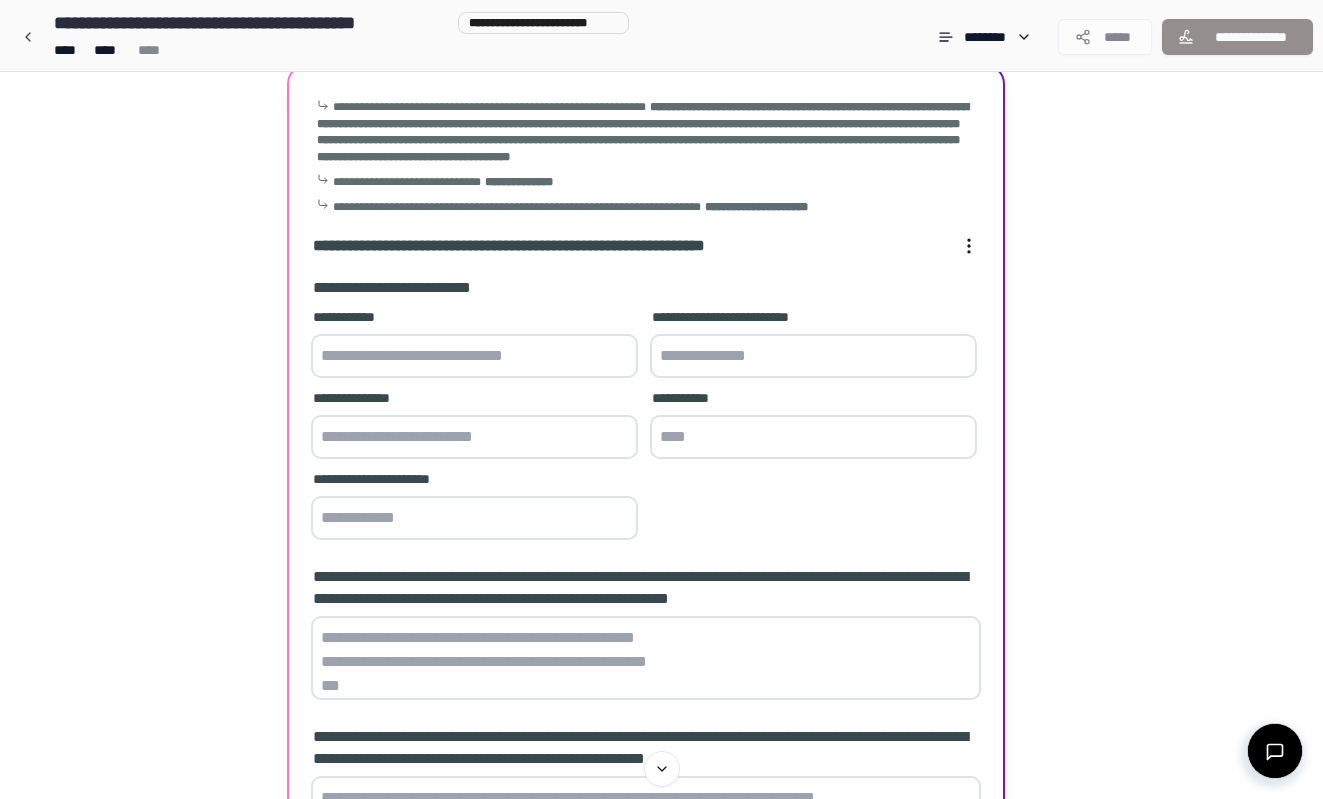 scroll, scrollTop: 58, scrollLeft: 0, axis: vertical 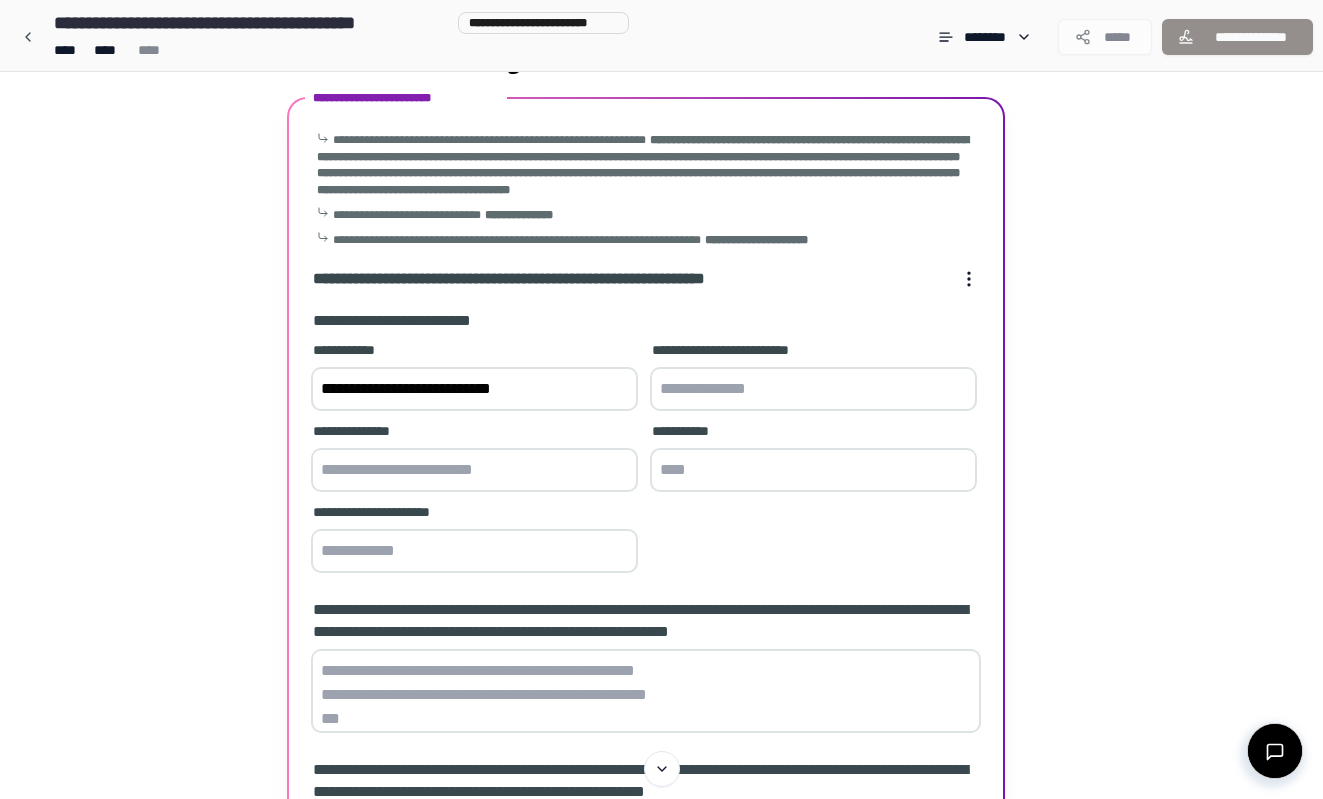 type on "**********" 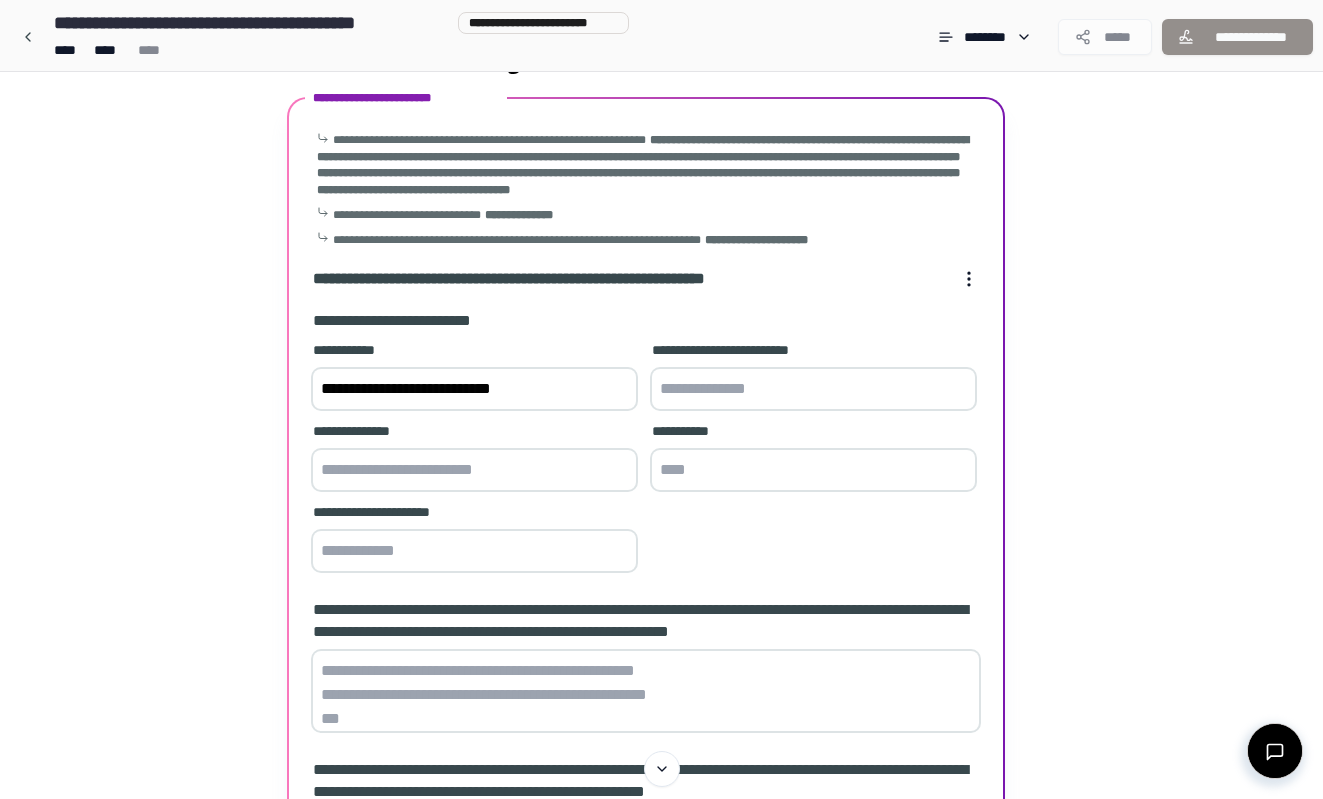 click at bounding box center [474, 470] 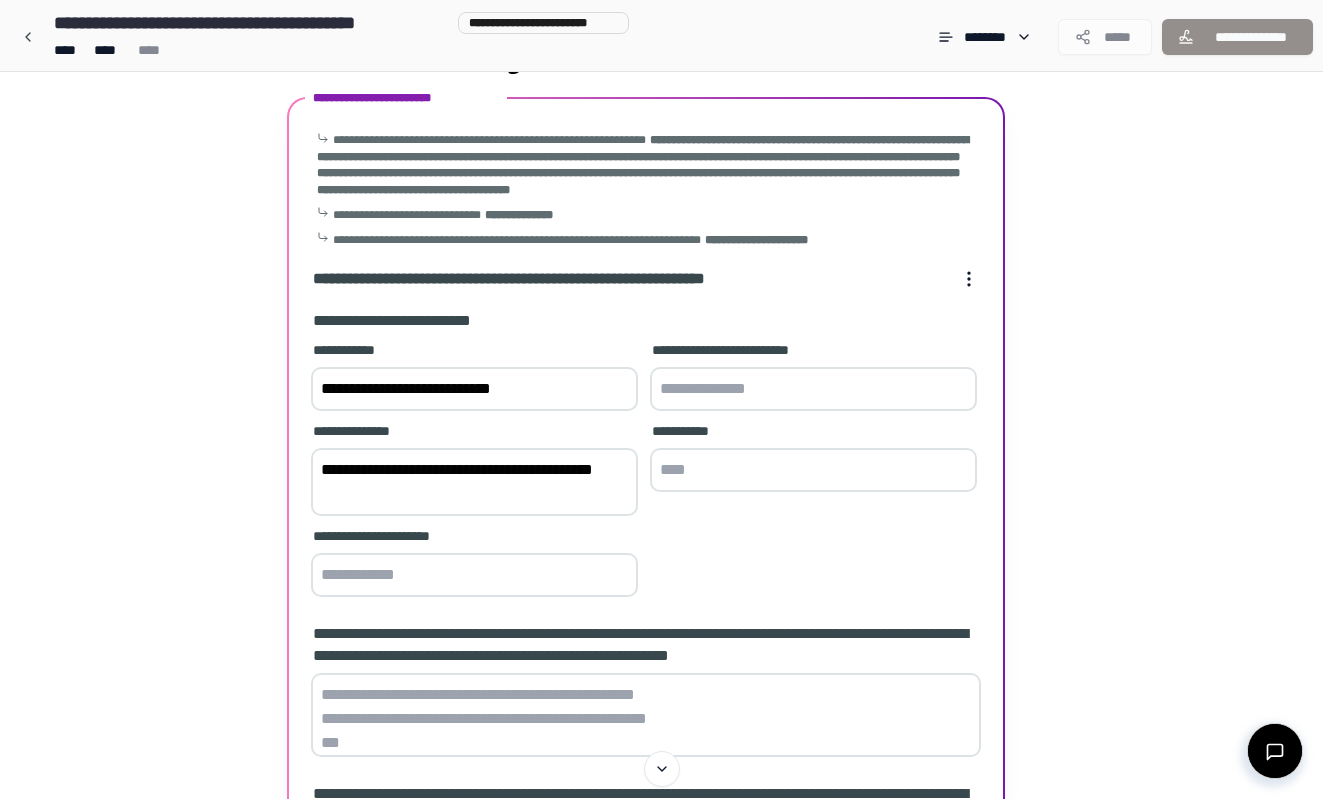 type on "**********" 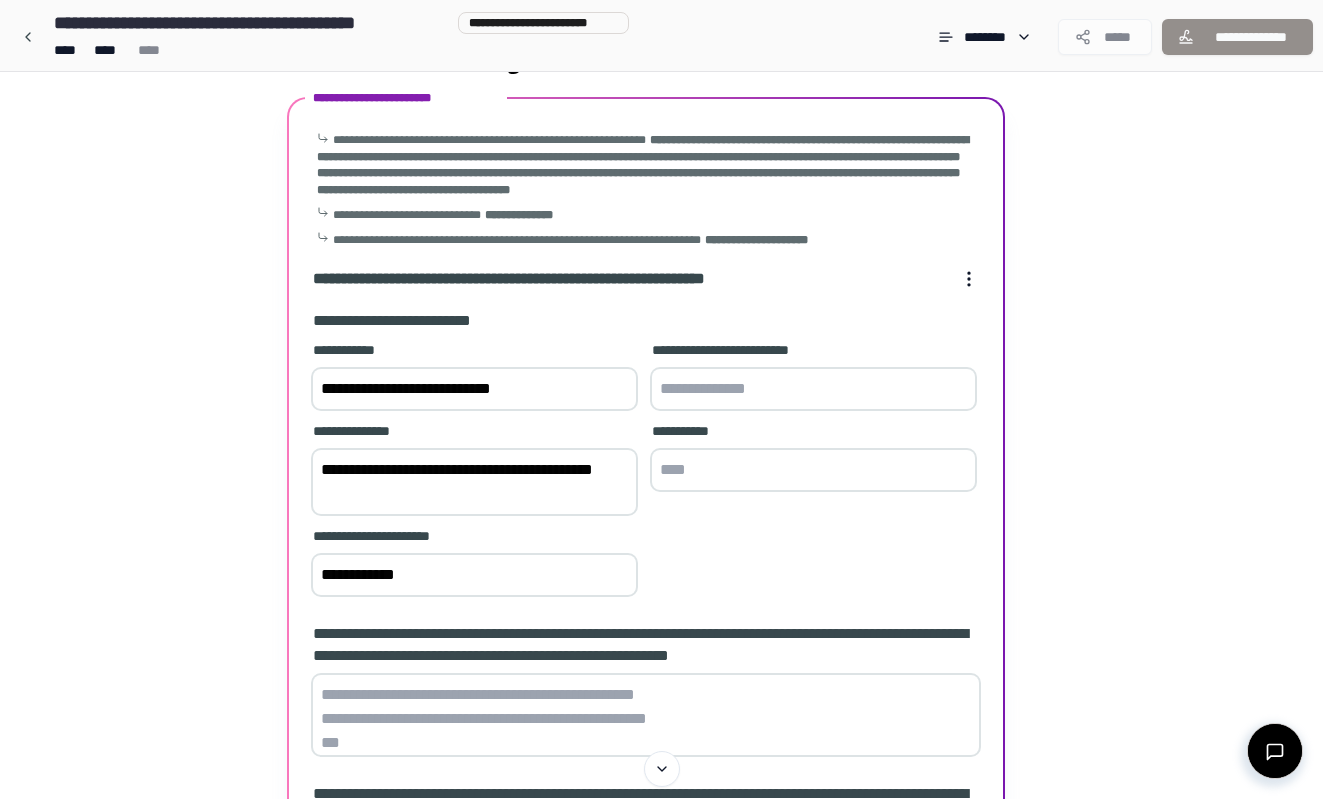 type on "**********" 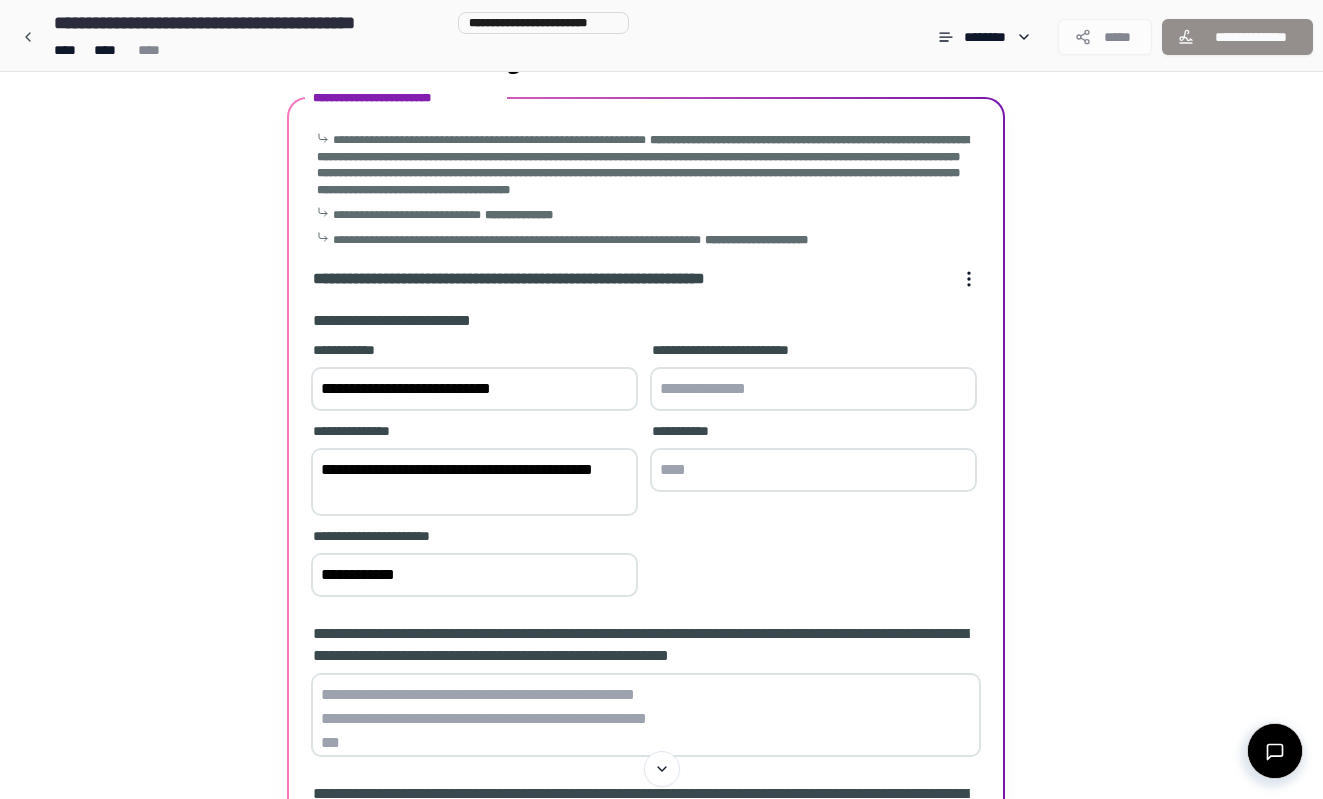 click at bounding box center (813, 470) 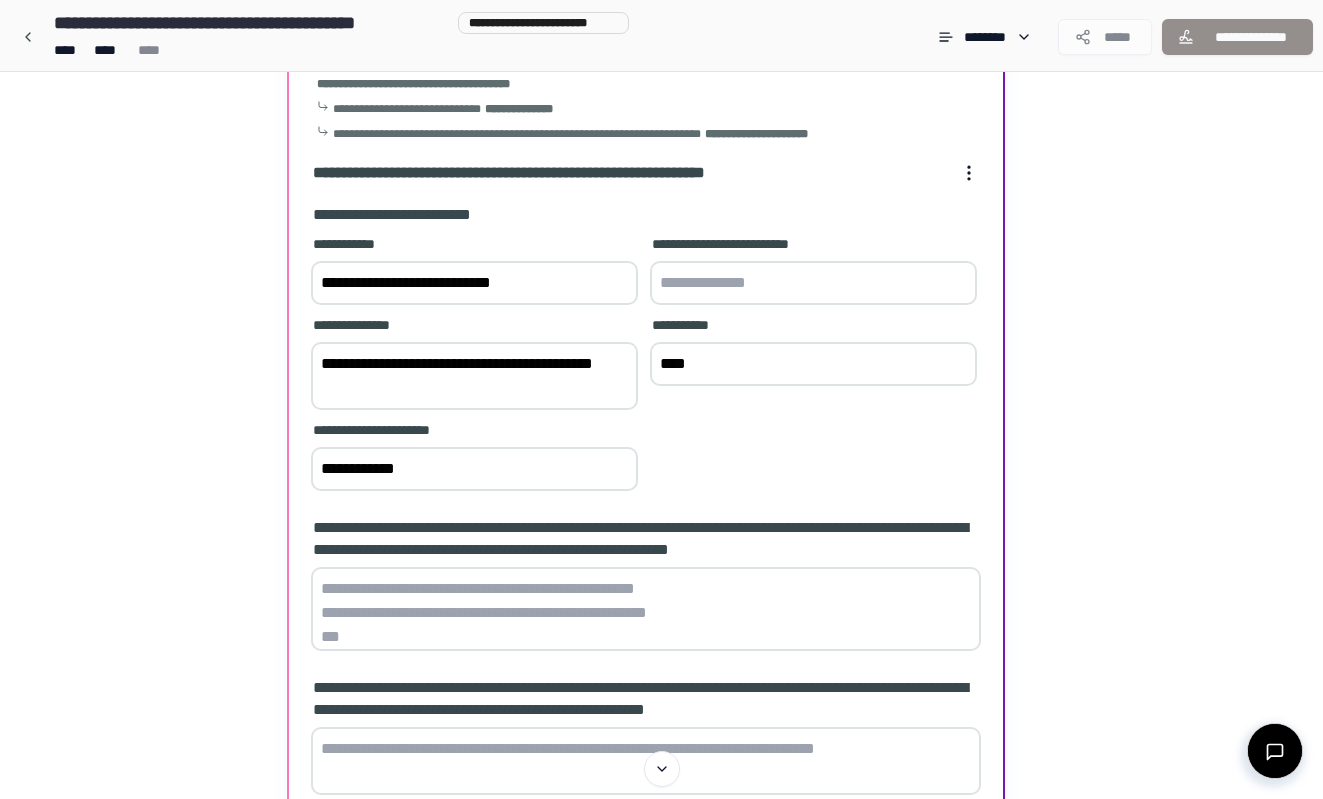 scroll, scrollTop: 167, scrollLeft: 0, axis: vertical 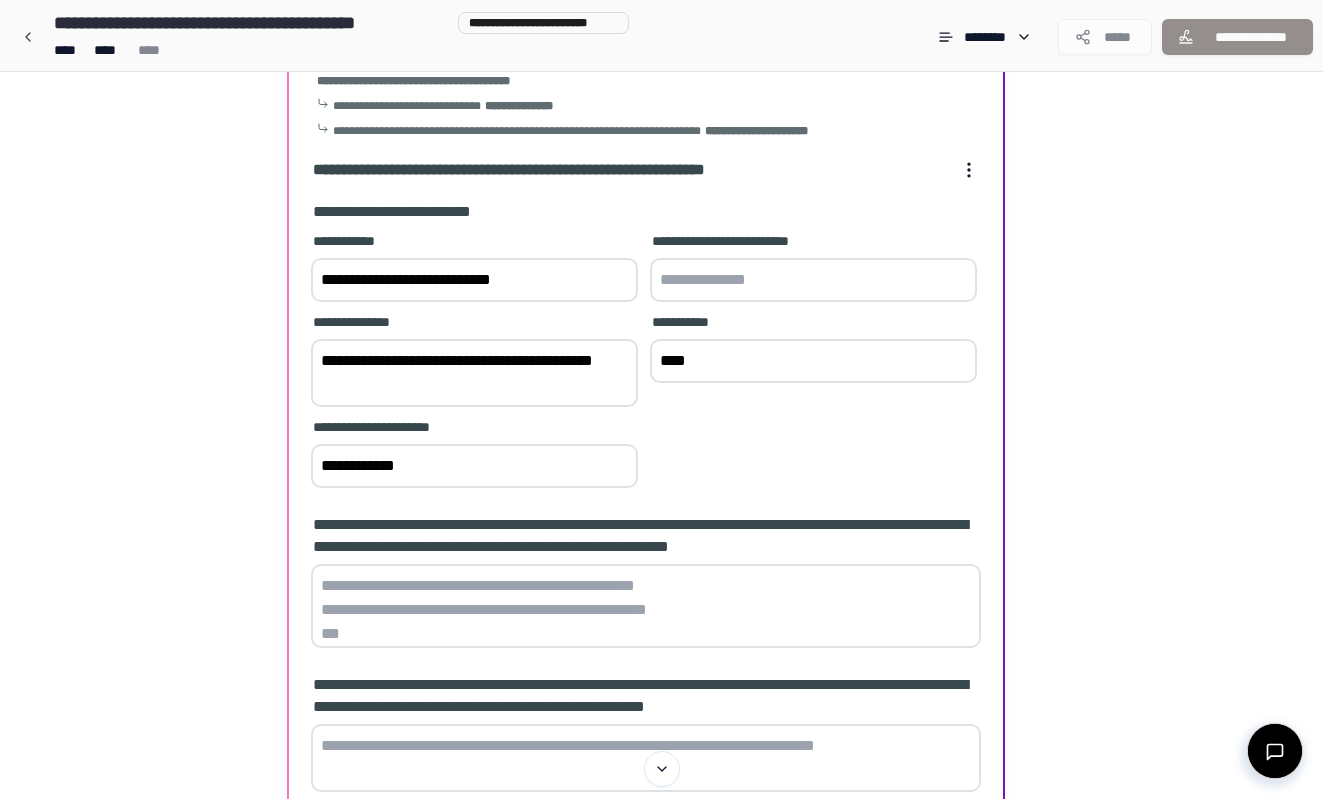 type on "****" 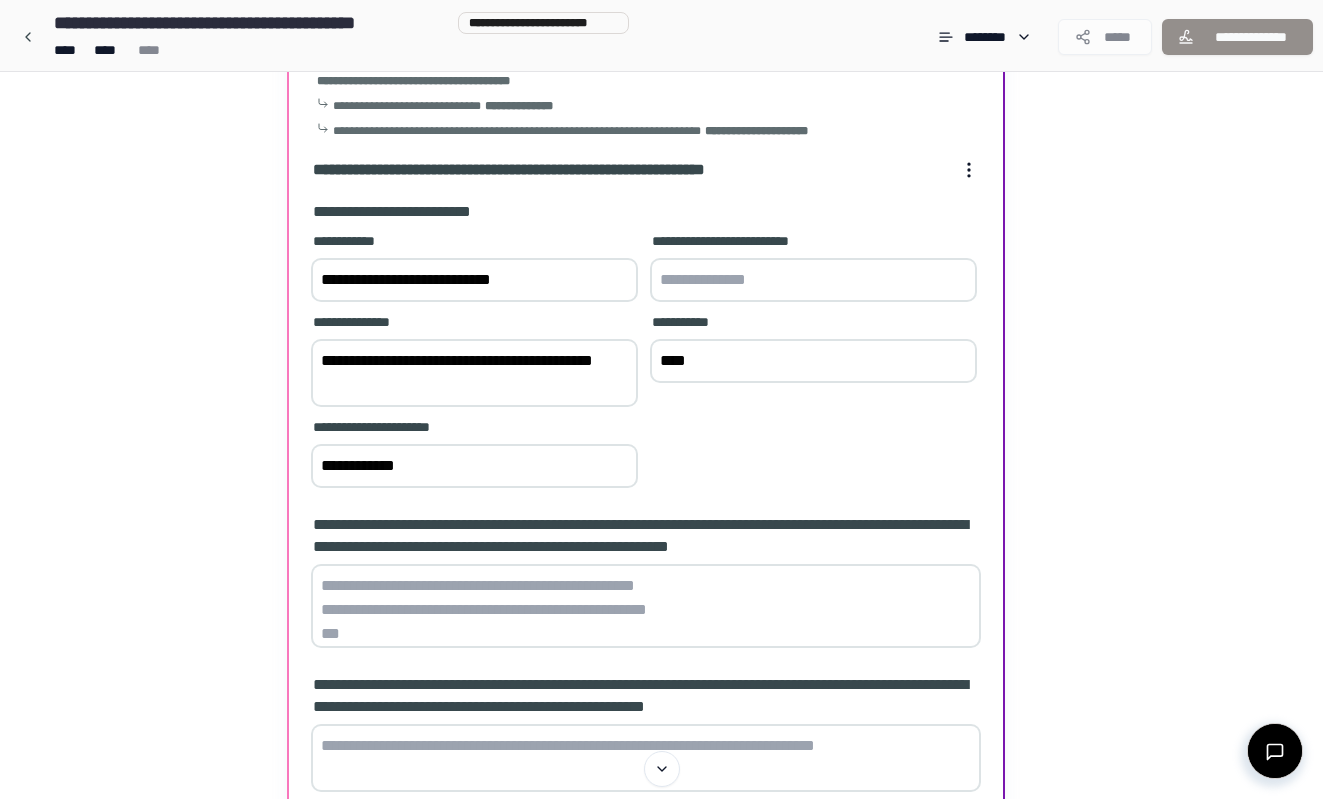 click at bounding box center [646, 606] 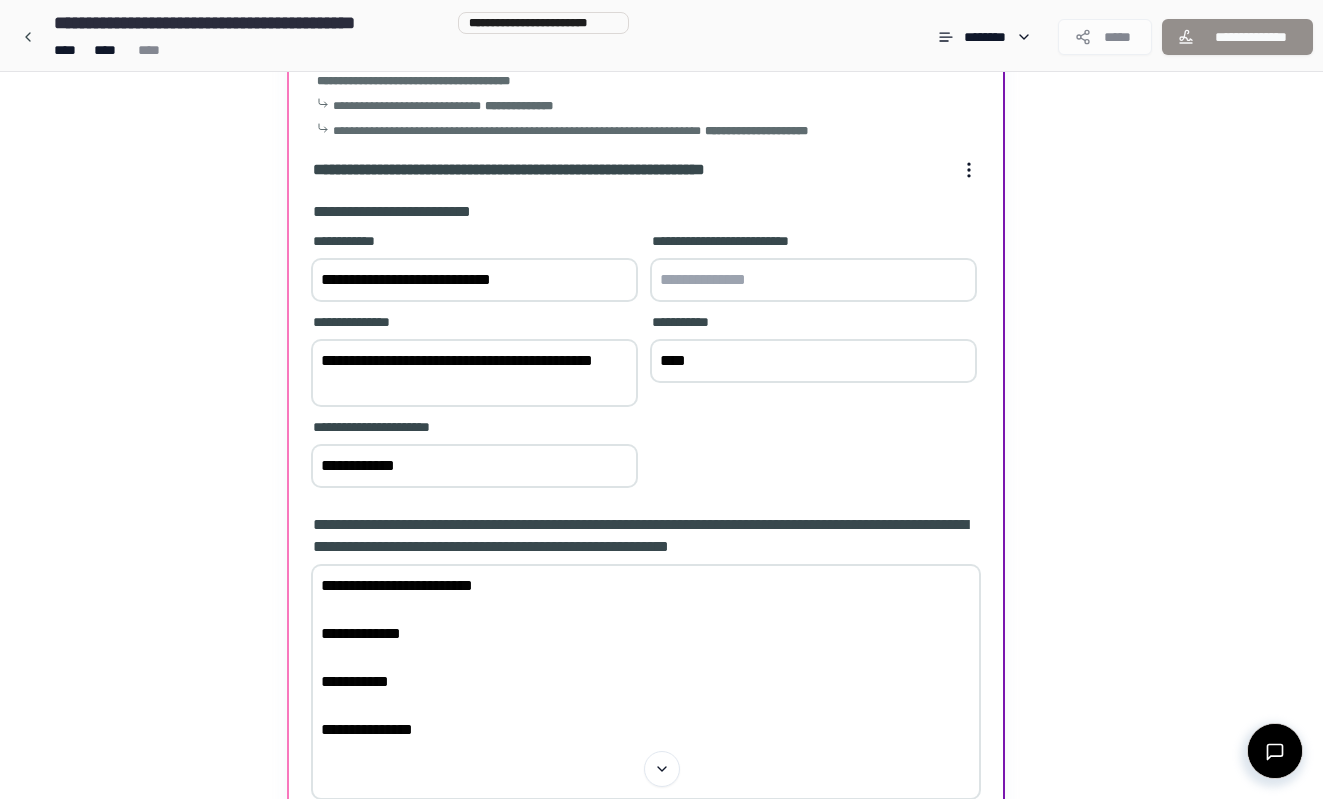 paste on "**********" 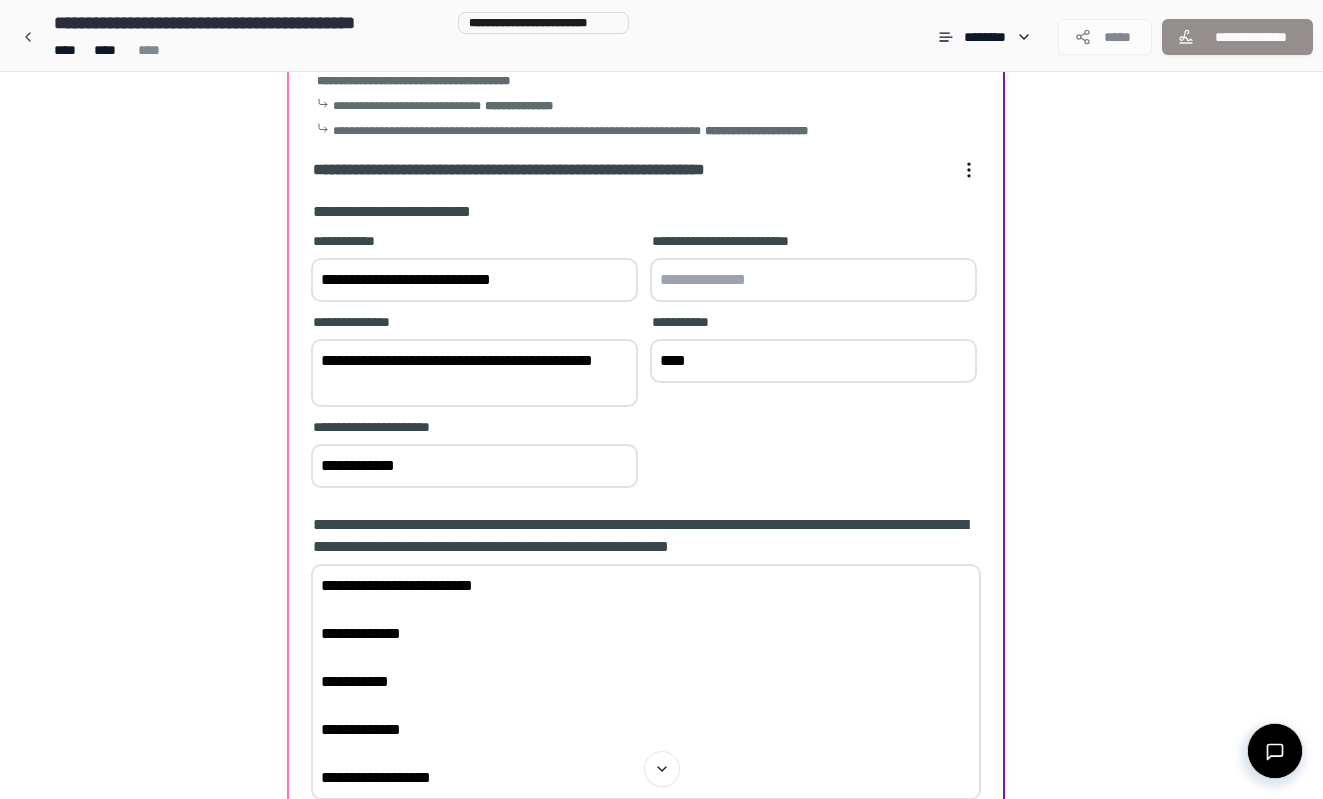 click on "**********" at bounding box center [646, 682] 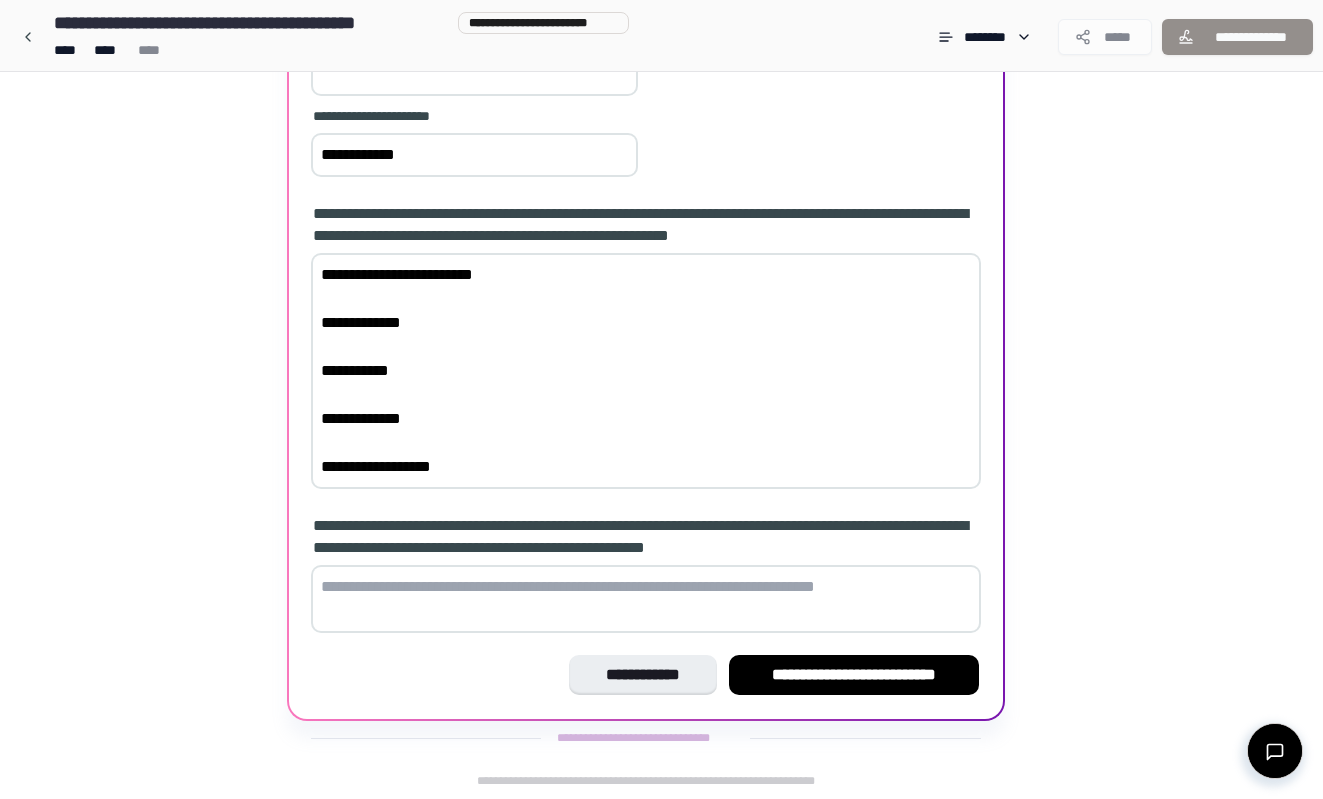 scroll, scrollTop: 477, scrollLeft: 0, axis: vertical 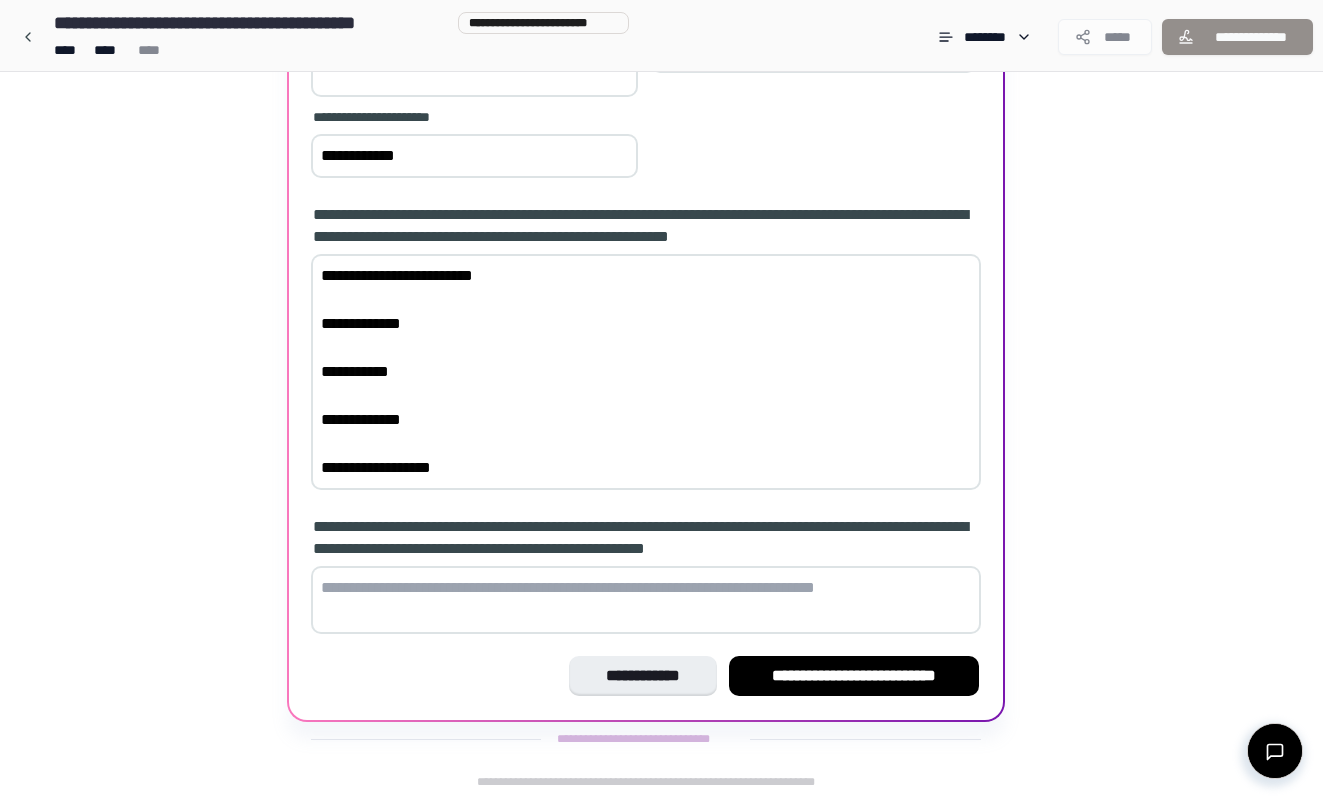 type on "**********" 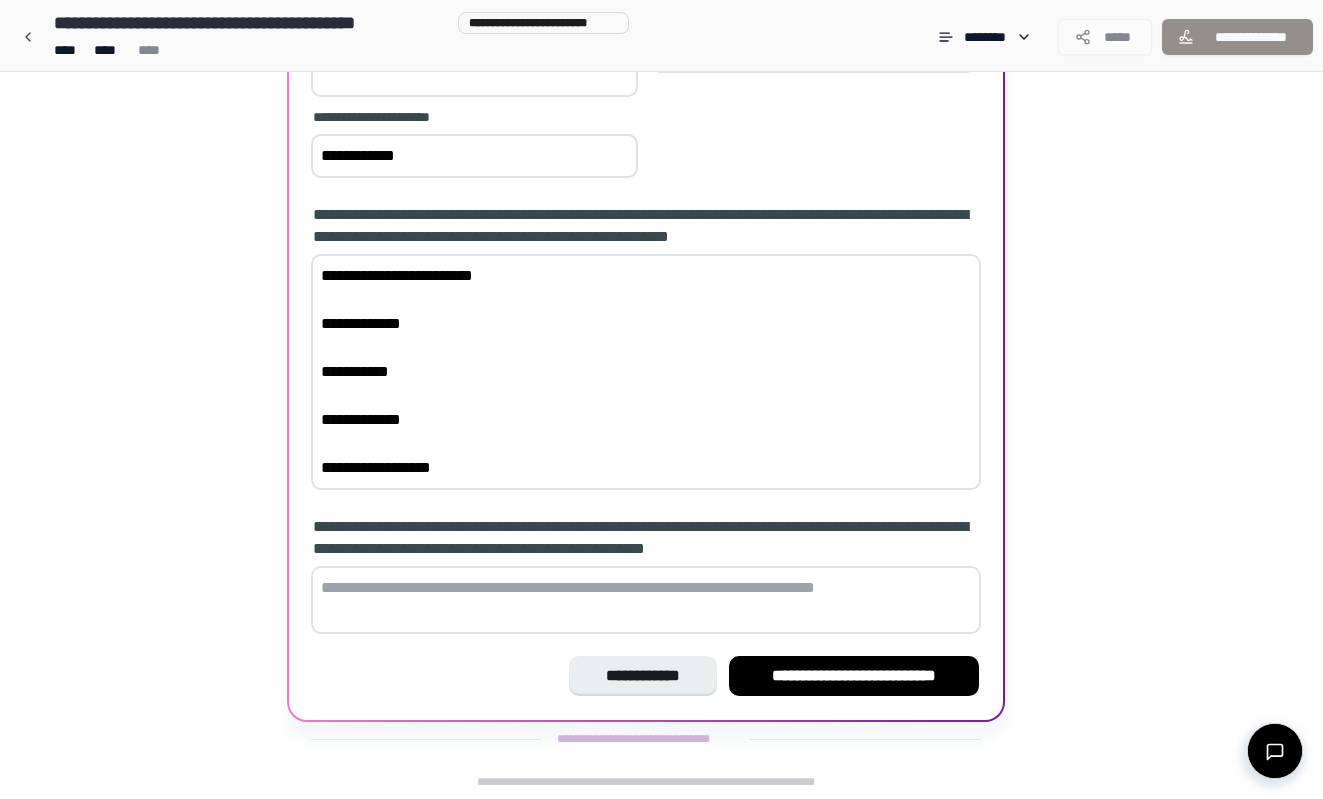 click at bounding box center (646, 600) 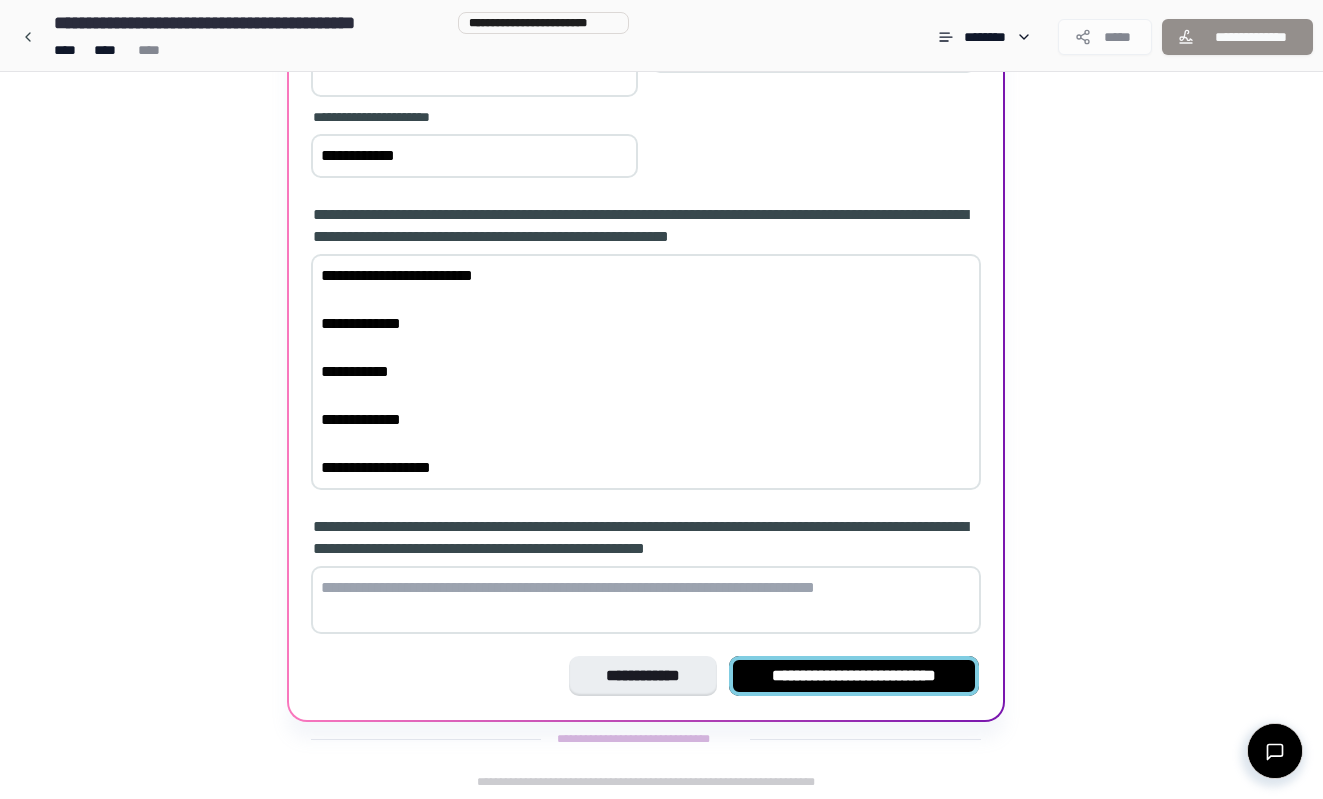 click on "**********" at bounding box center [854, 676] 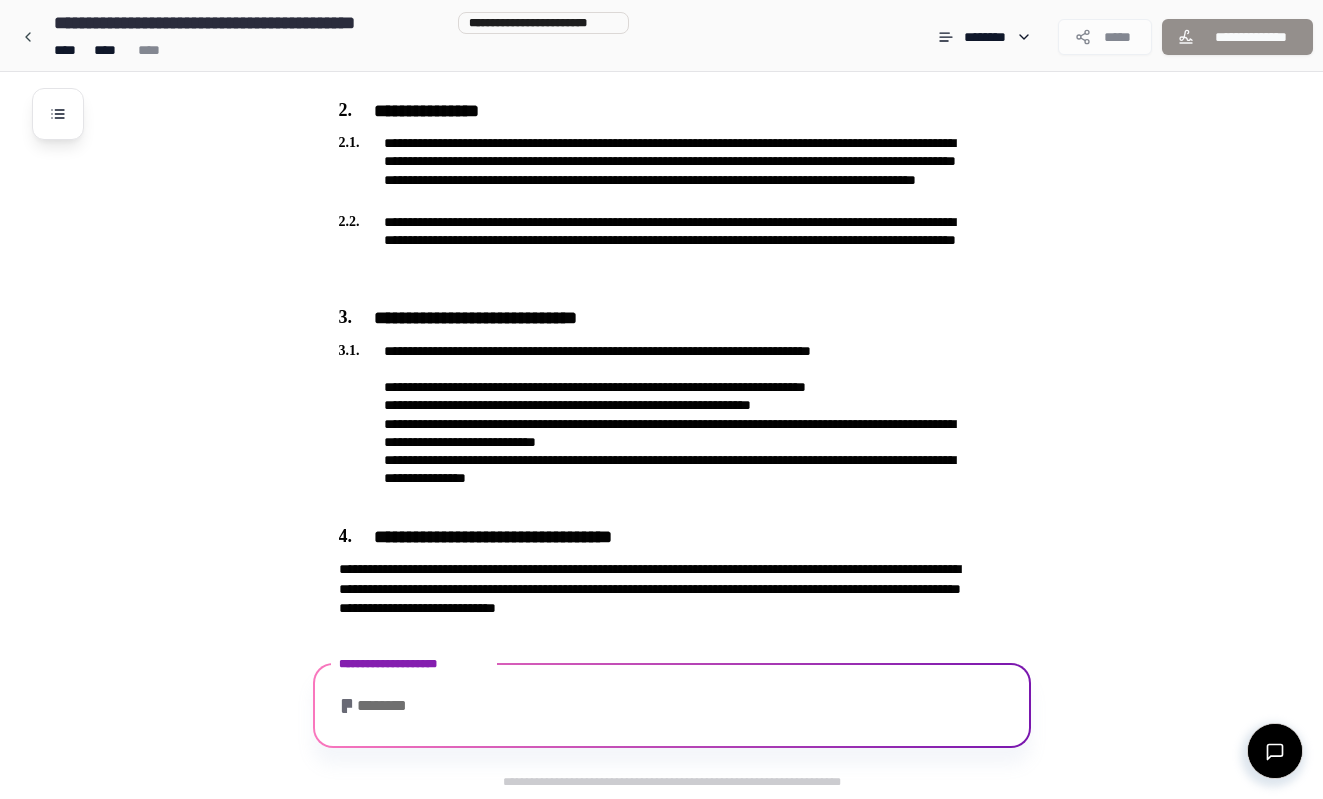 scroll, scrollTop: 849, scrollLeft: 0, axis: vertical 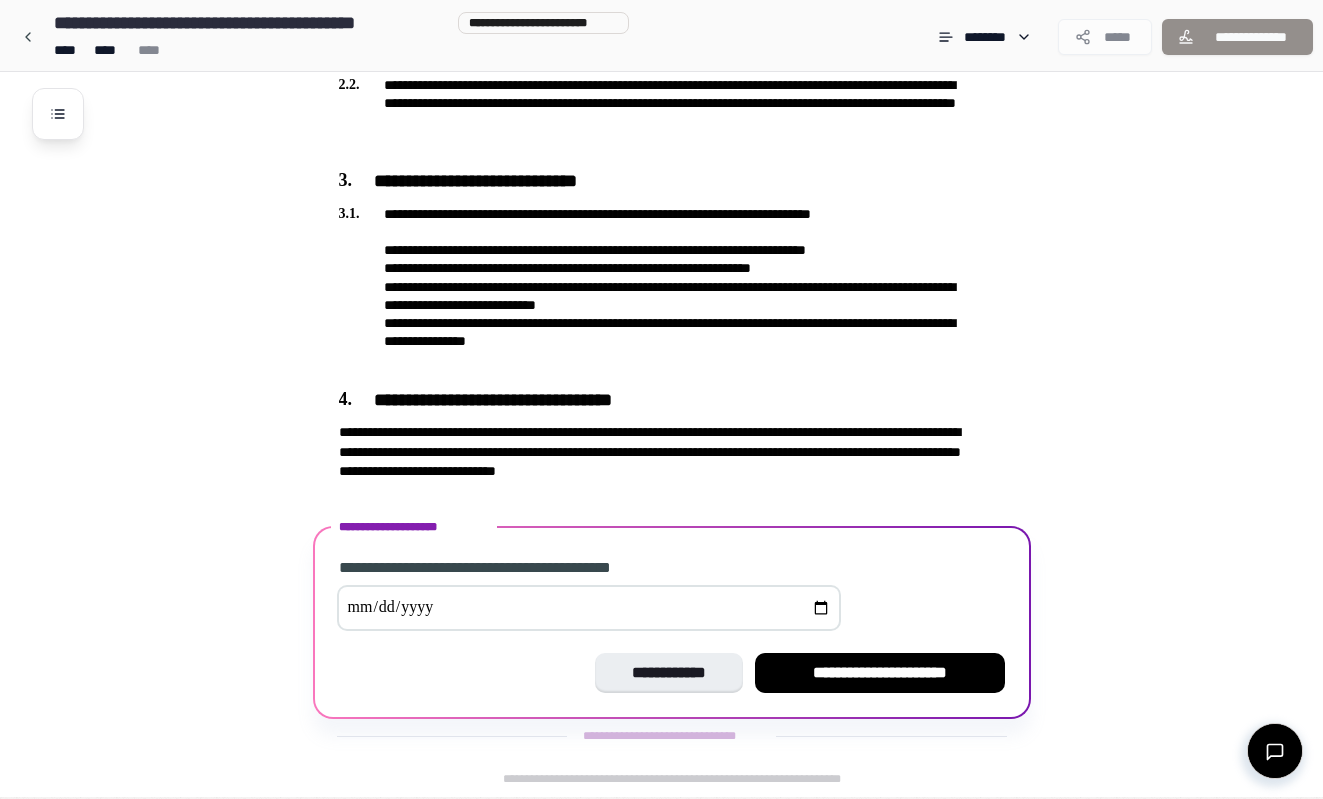 click at bounding box center [589, 608] 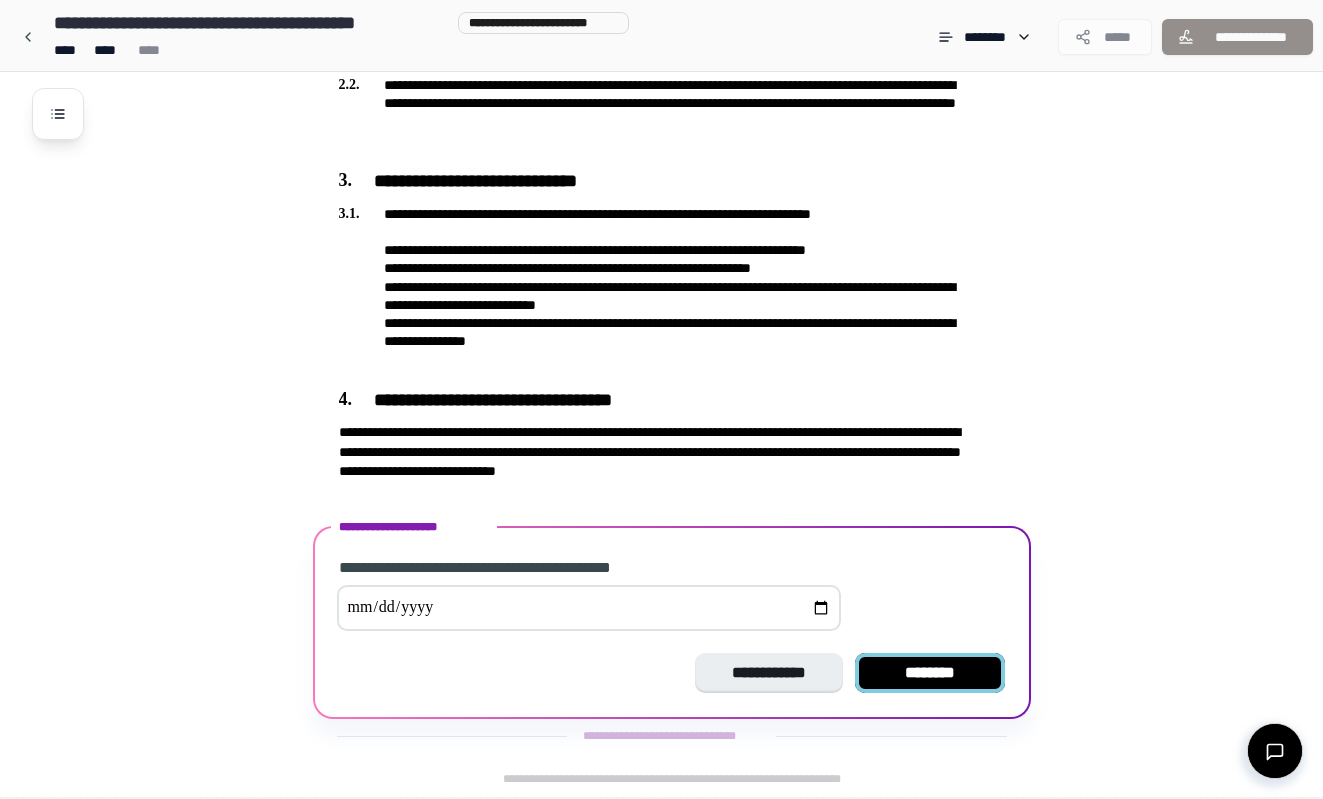 click on "********" at bounding box center (930, 673) 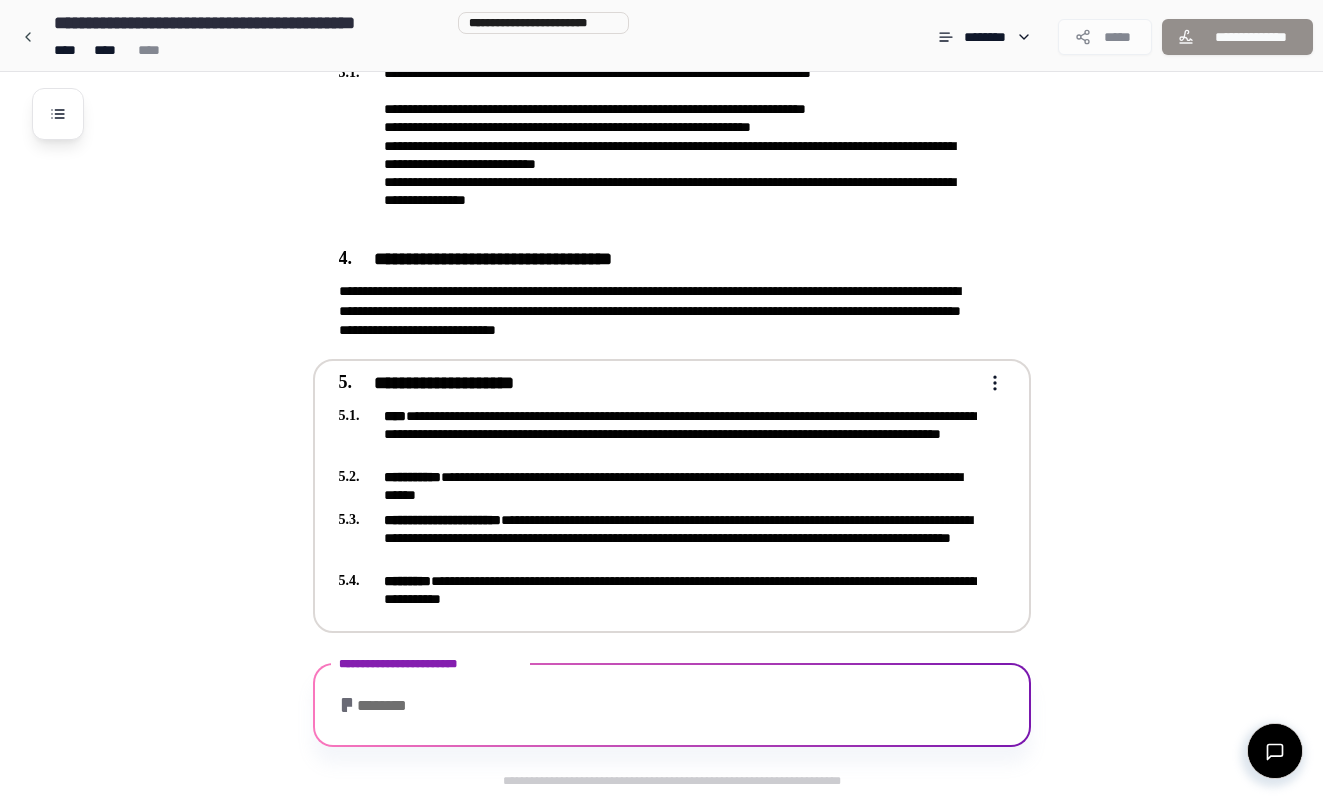 scroll, scrollTop: 1128, scrollLeft: 0, axis: vertical 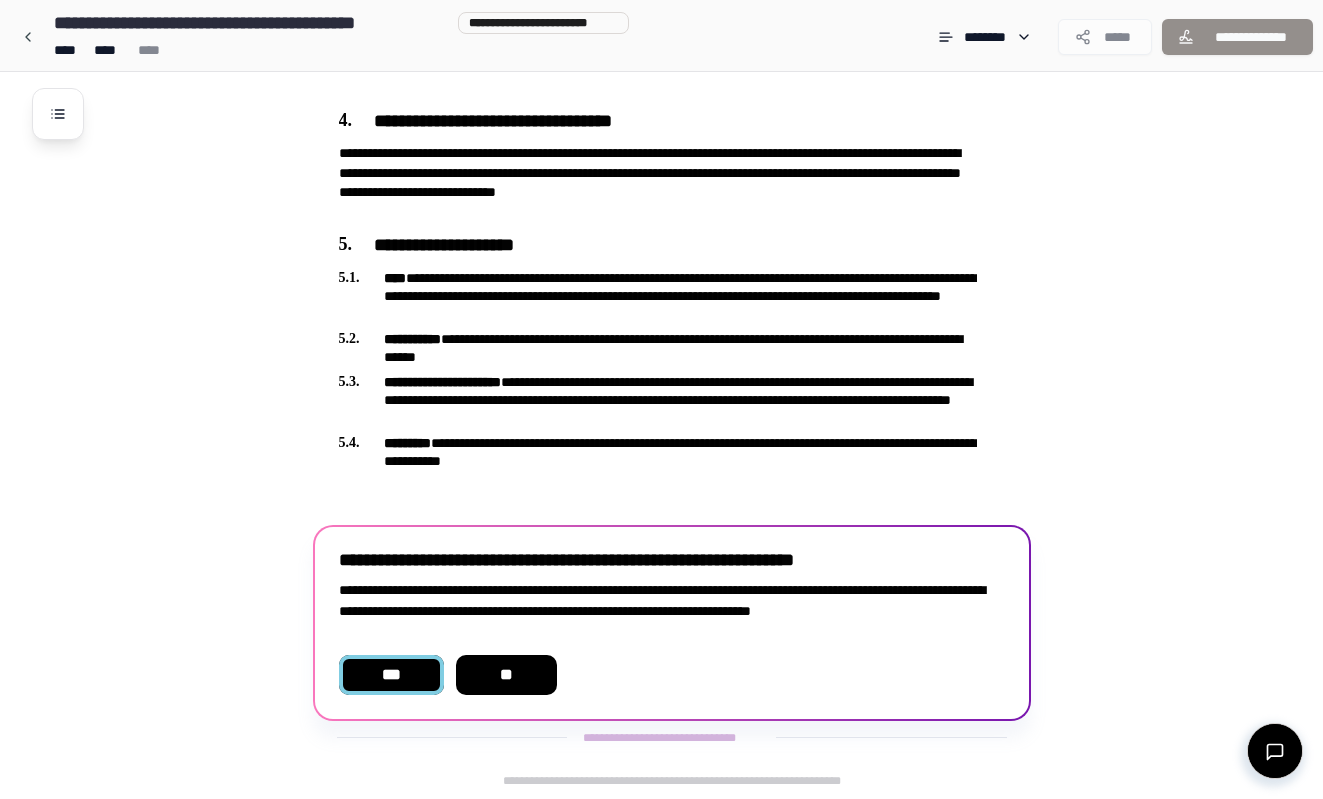 click on "***" at bounding box center [391, 675] 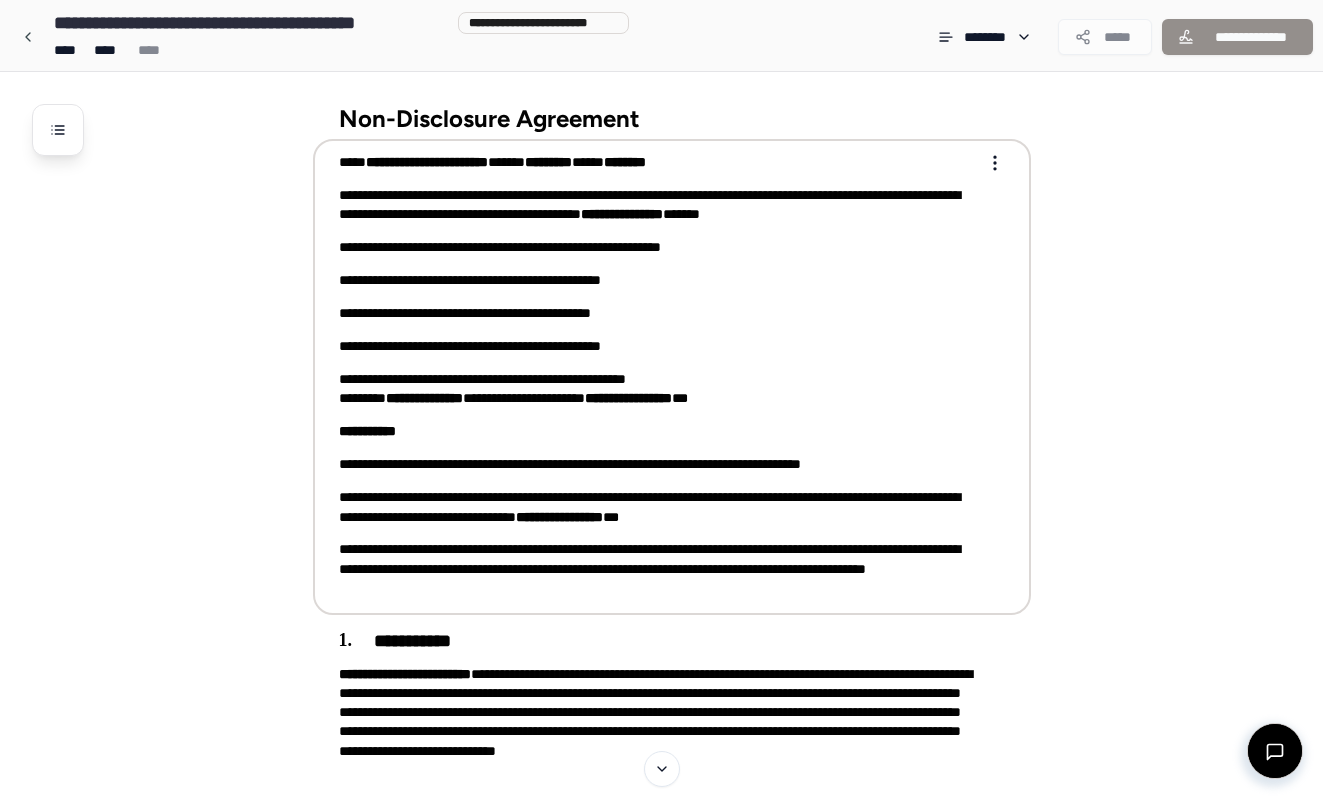 scroll, scrollTop: 0, scrollLeft: 0, axis: both 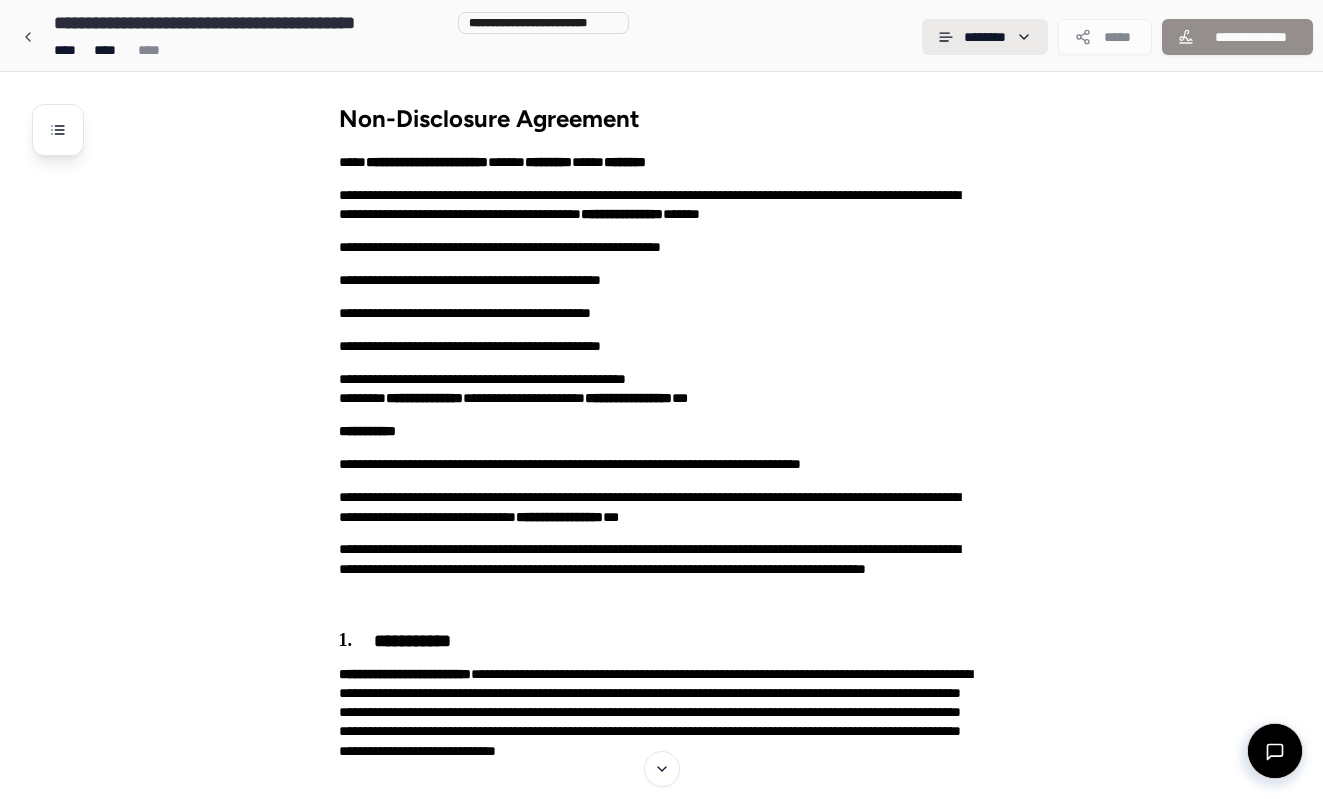 click on "**********" at bounding box center [661, 975] 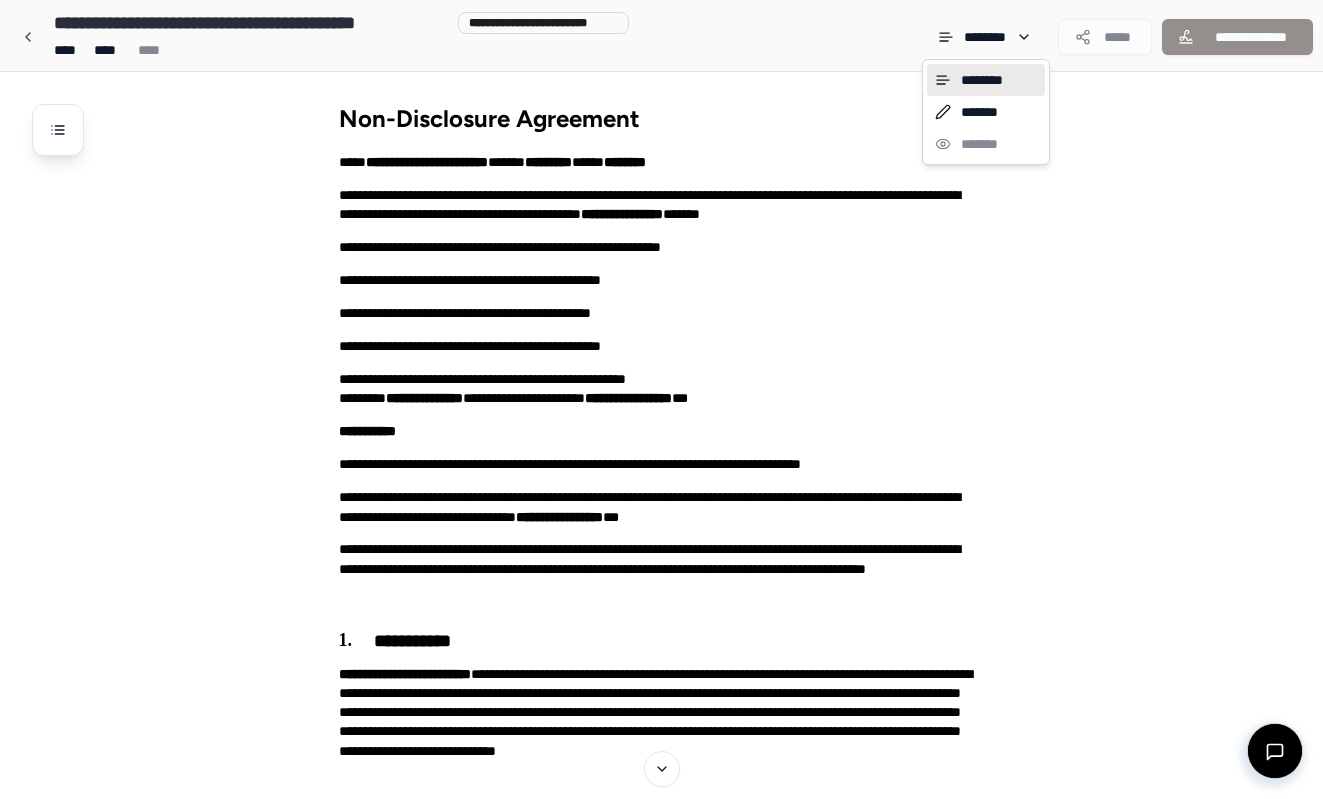 click on "**********" at bounding box center [661, 975] 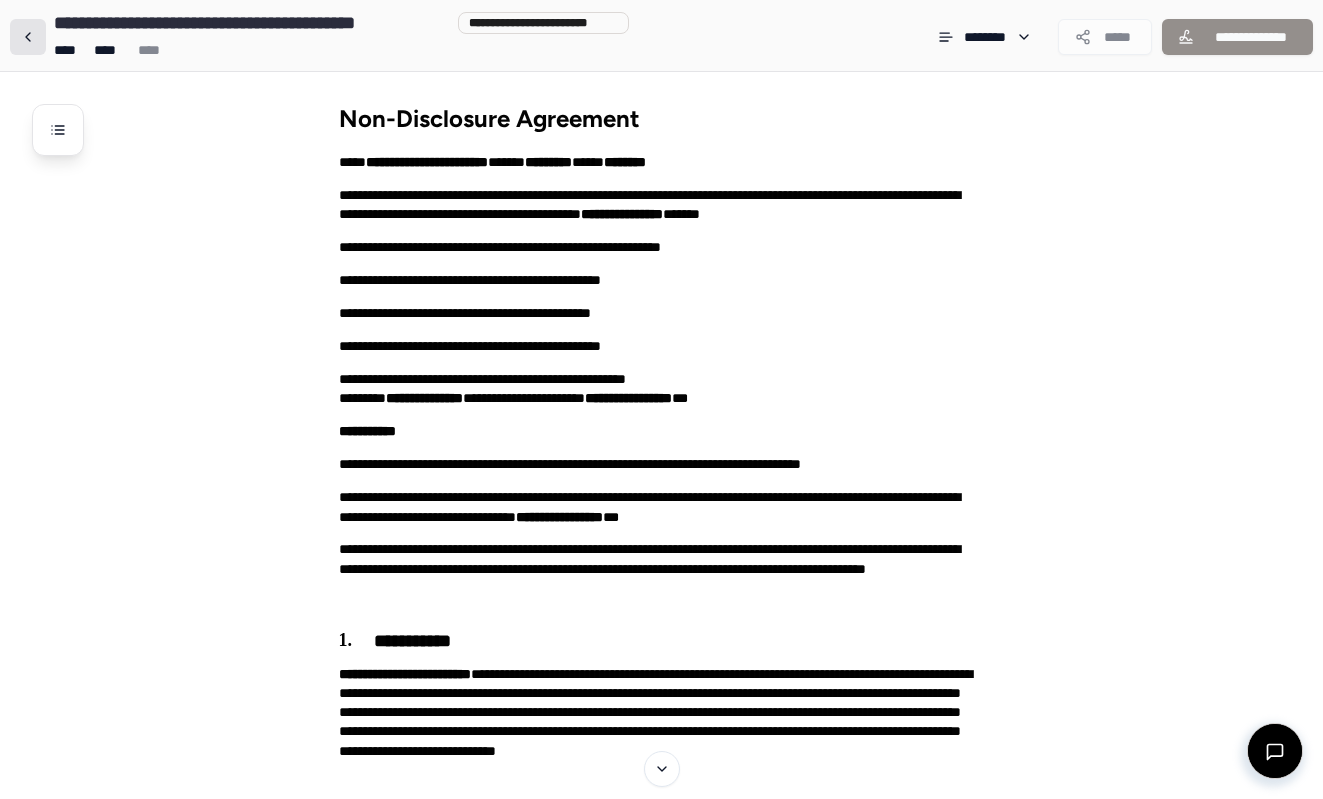 click at bounding box center [28, 37] 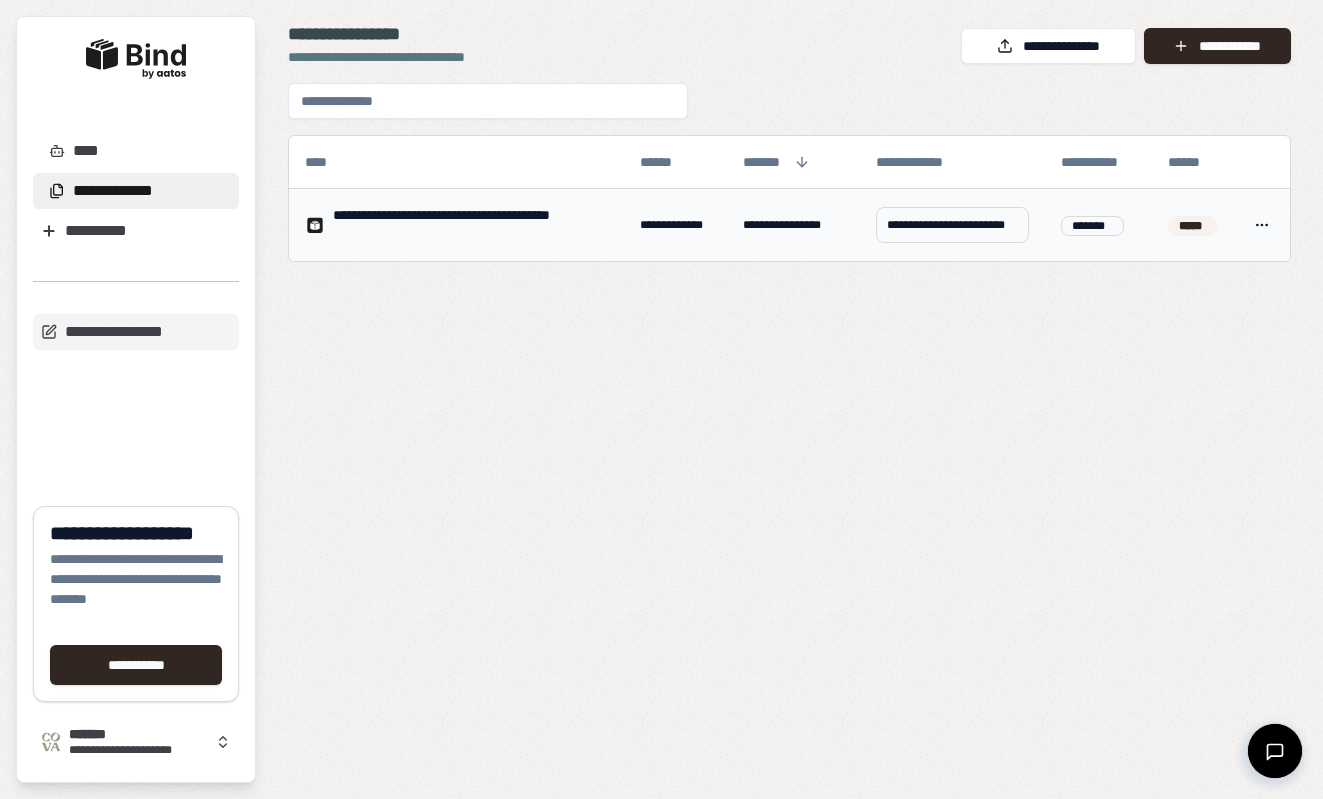 click on "**********" at bounding box center [661, 399] 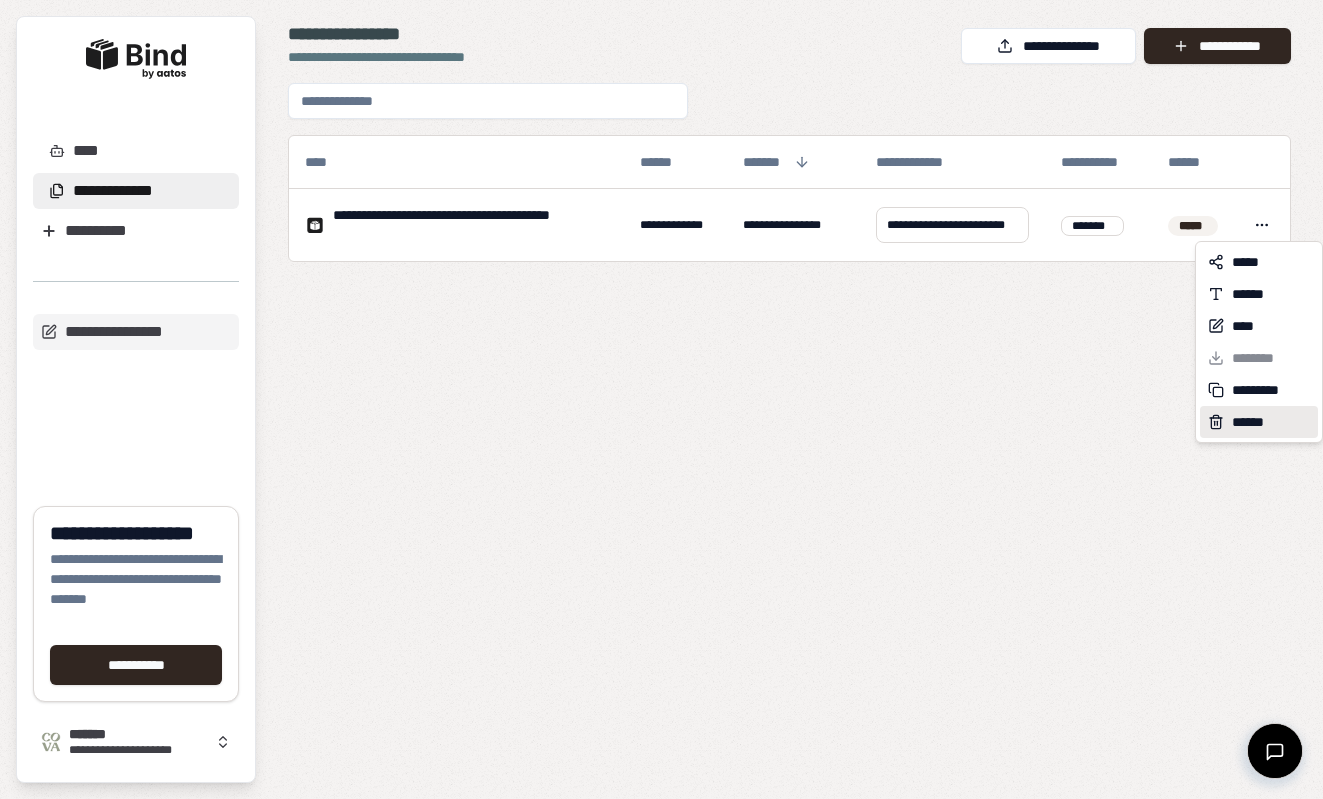 click on "******" at bounding box center [1252, 422] 